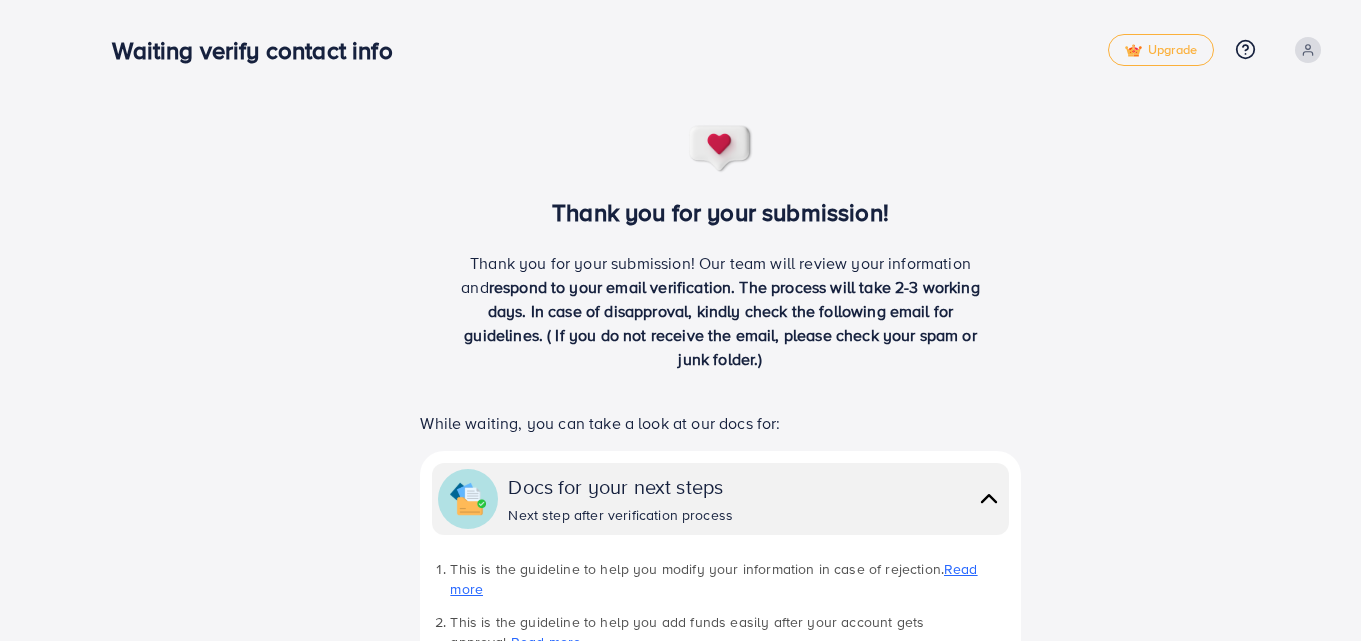 scroll, scrollTop: 0, scrollLeft: 0, axis: both 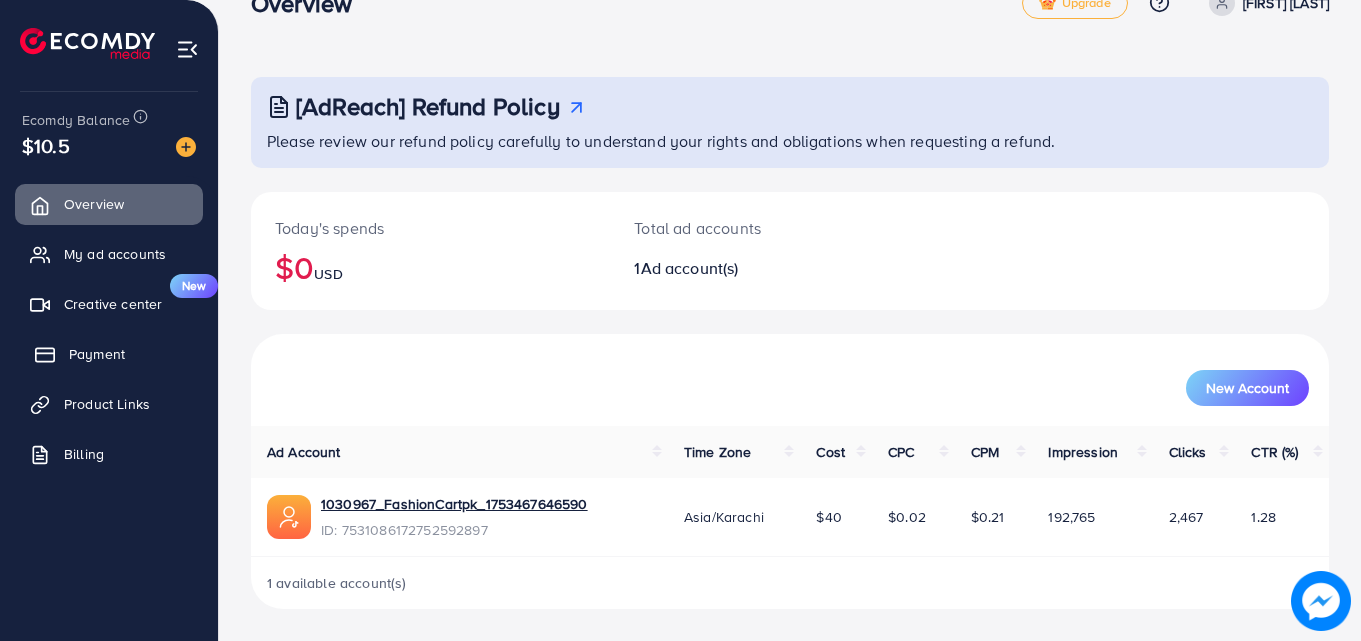 click on "Payment" at bounding box center [109, 354] 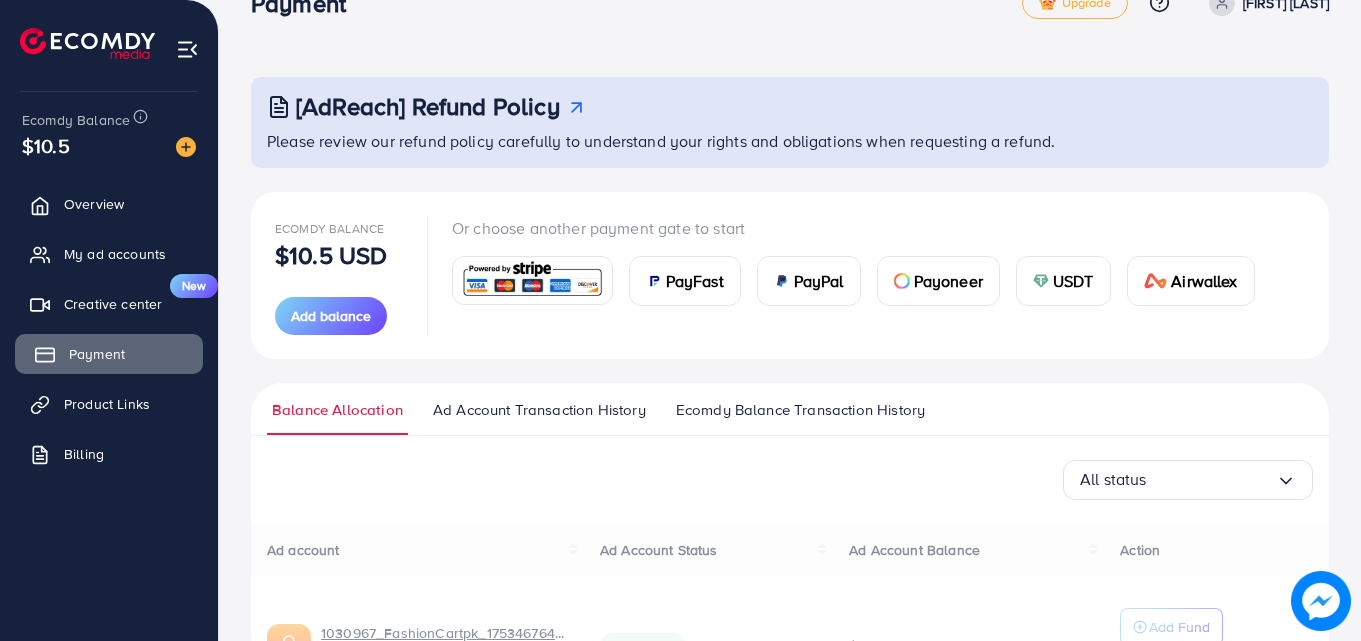 scroll, scrollTop: 0, scrollLeft: 0, axis: both 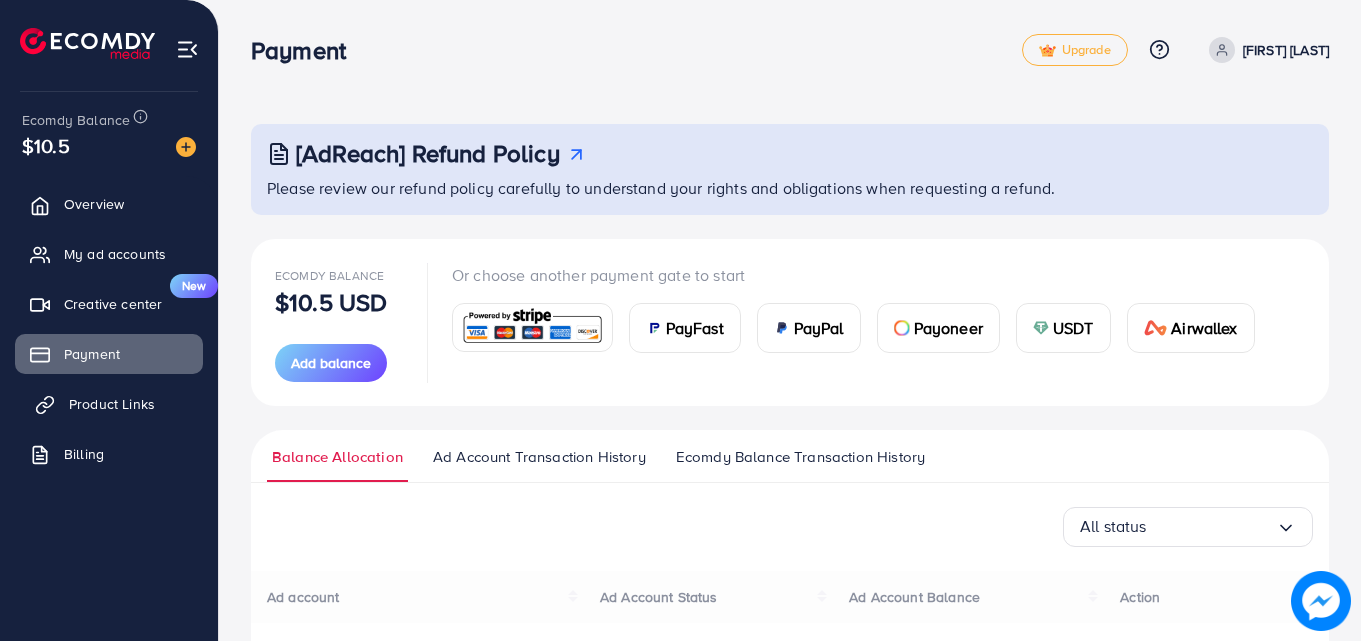 click on "Product Links" at bounding box center (109, 404) 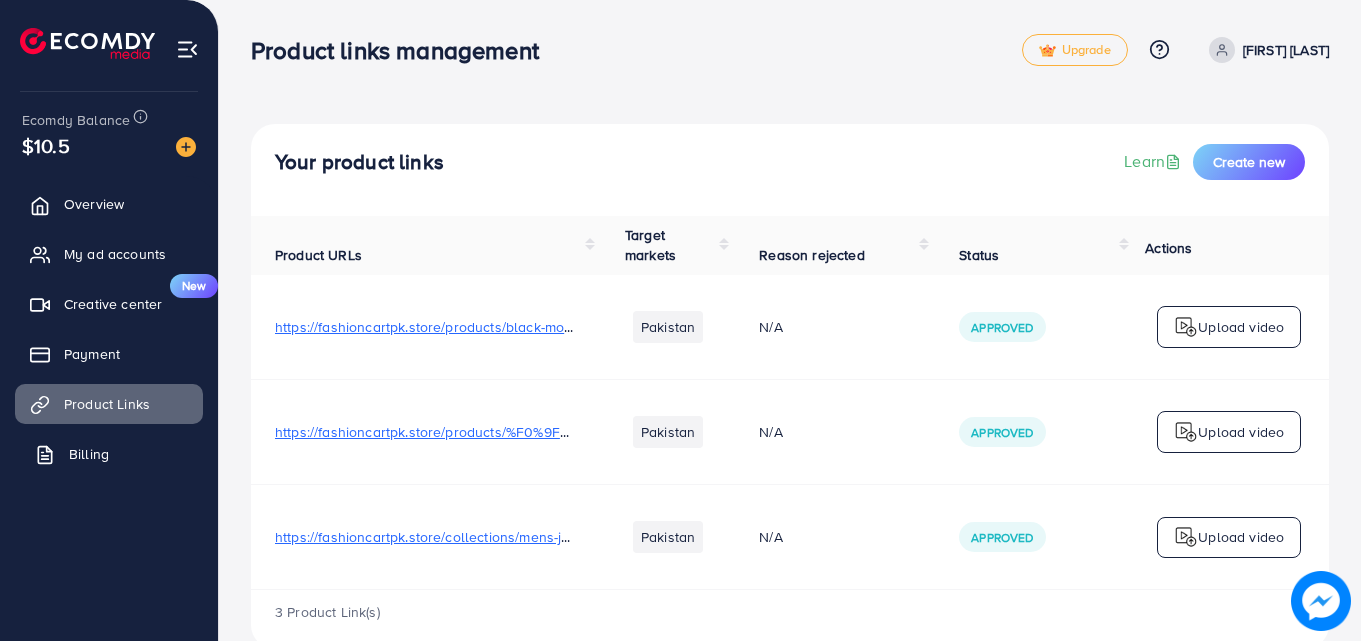 click on "Billing" at bounding box center (109, 454) 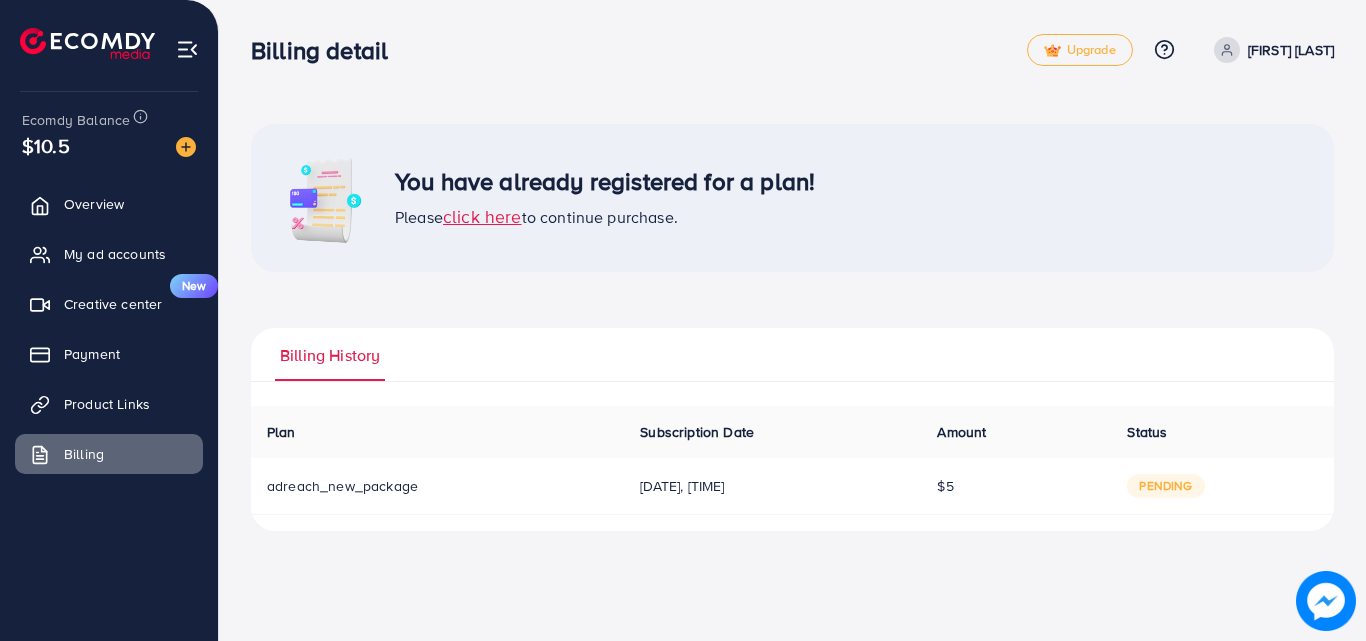 drag, startPoint x: 1365, startPoint y: 74, endPoint x: 1365, endPoint y: 115, distance: 41 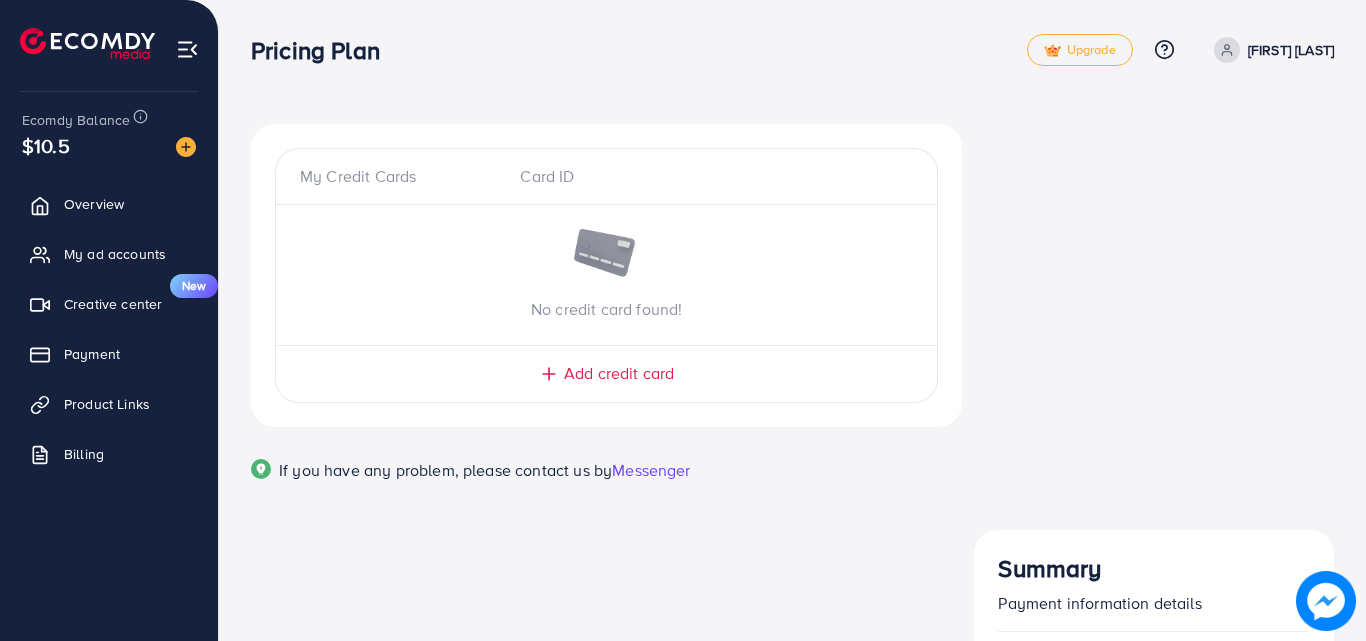 click on "Card ID" at bounding box center (606, 176) 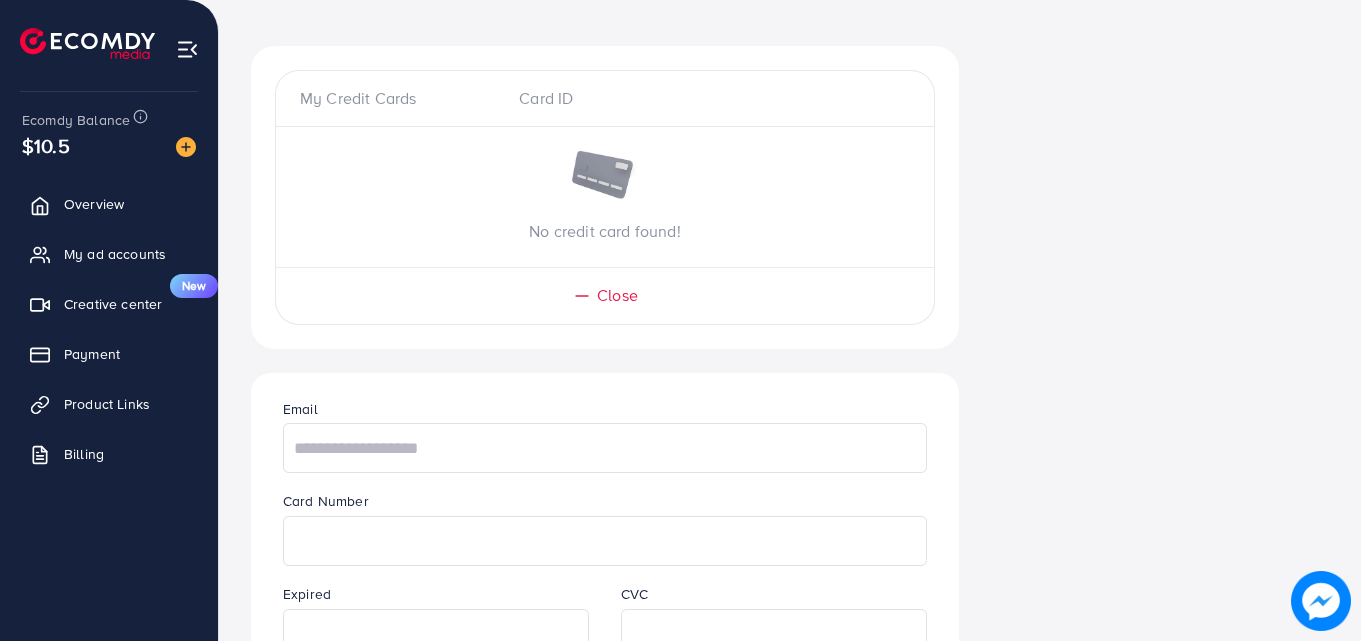 scroll, scrollTop: 183, scrollLeft: 0, axis: vertical 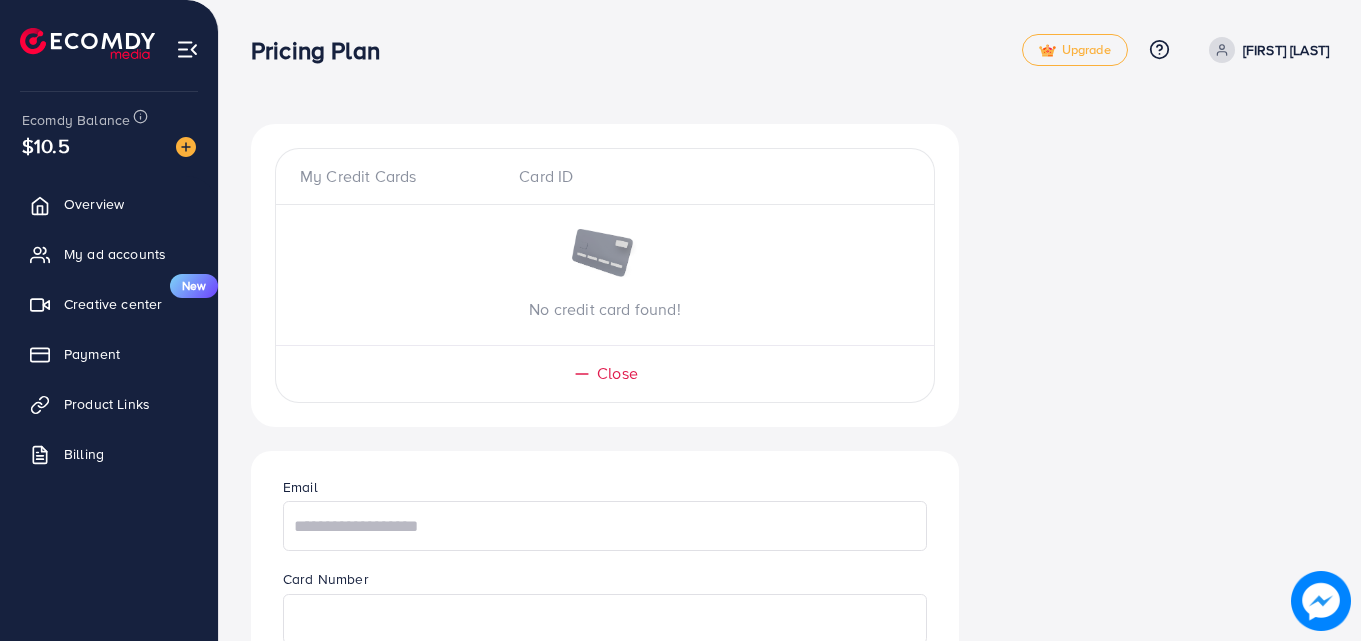drag, startPoint x: 618, startPoint y: 191, endPoint x: 659, endPoint y: 160, distance: 51.40039 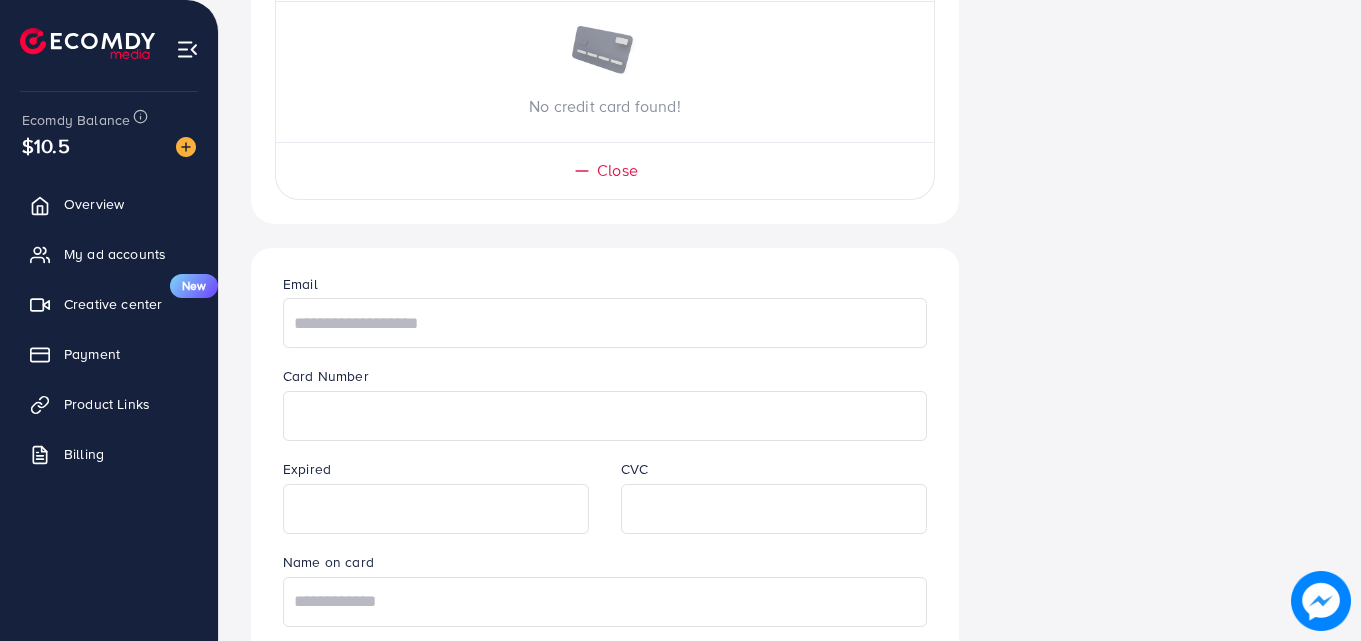 scroll, scrollTop: 215, scrollLeft: 0, axis: vertical 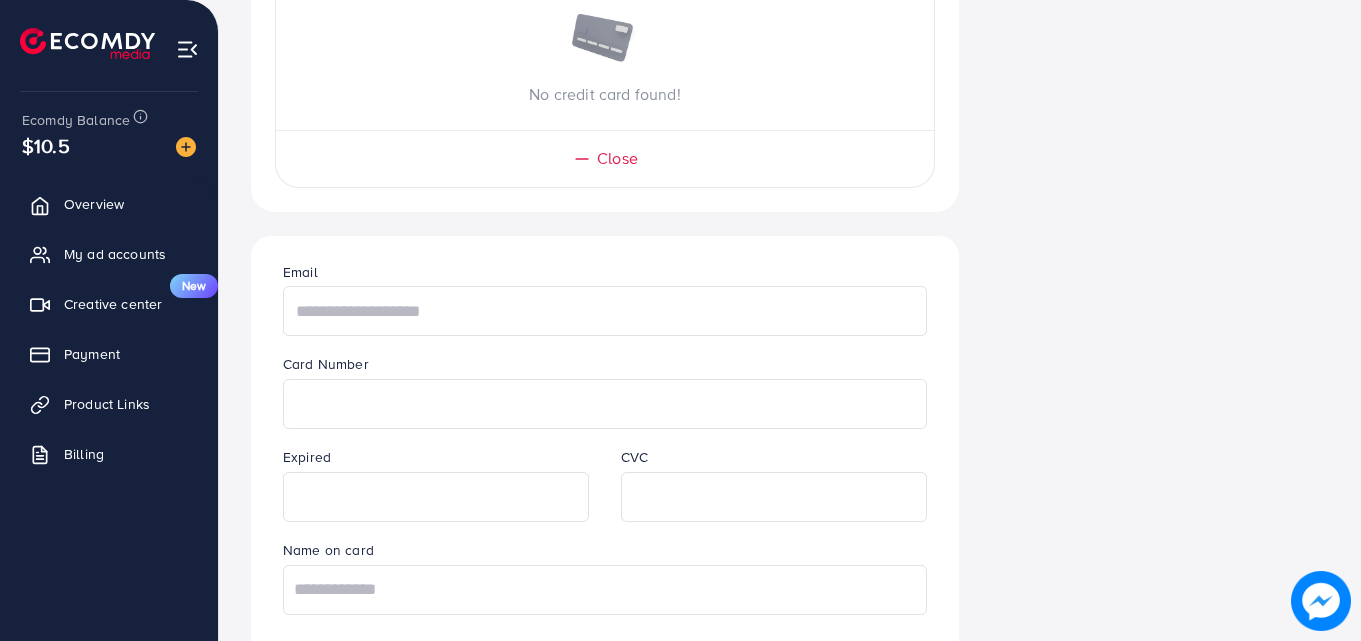 click at bounding box center [605, 311] 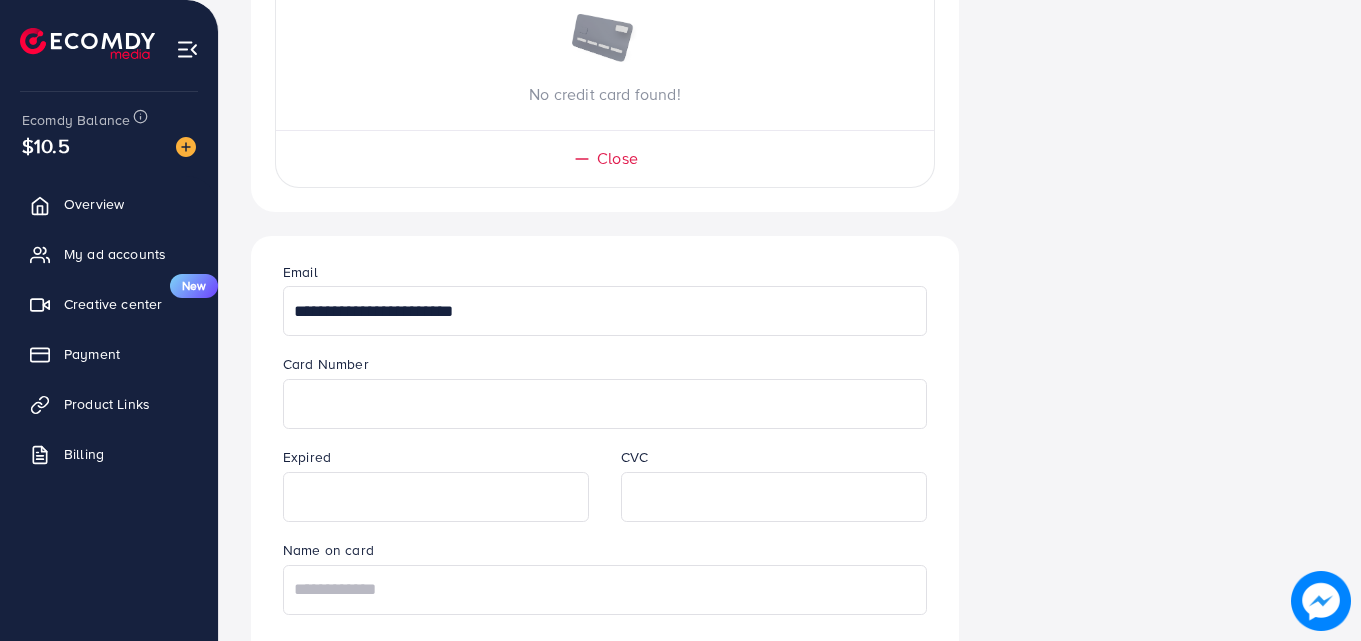 type on "**********" 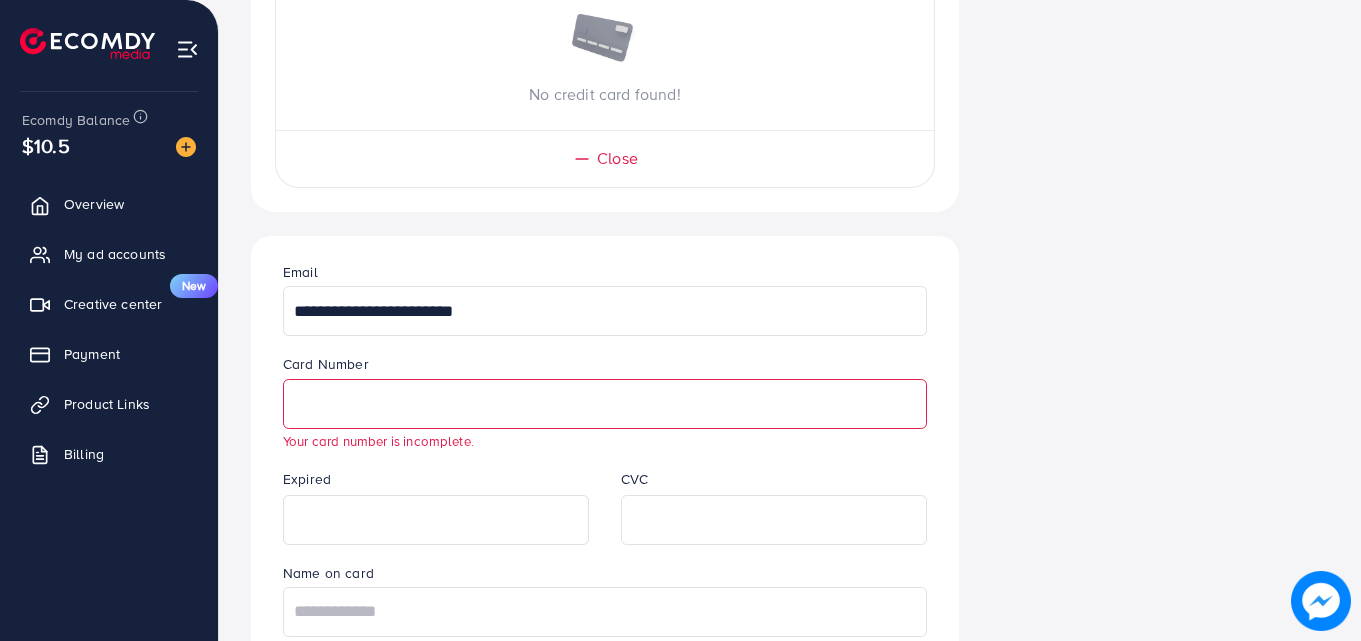 click at bounding box center [774, 520] 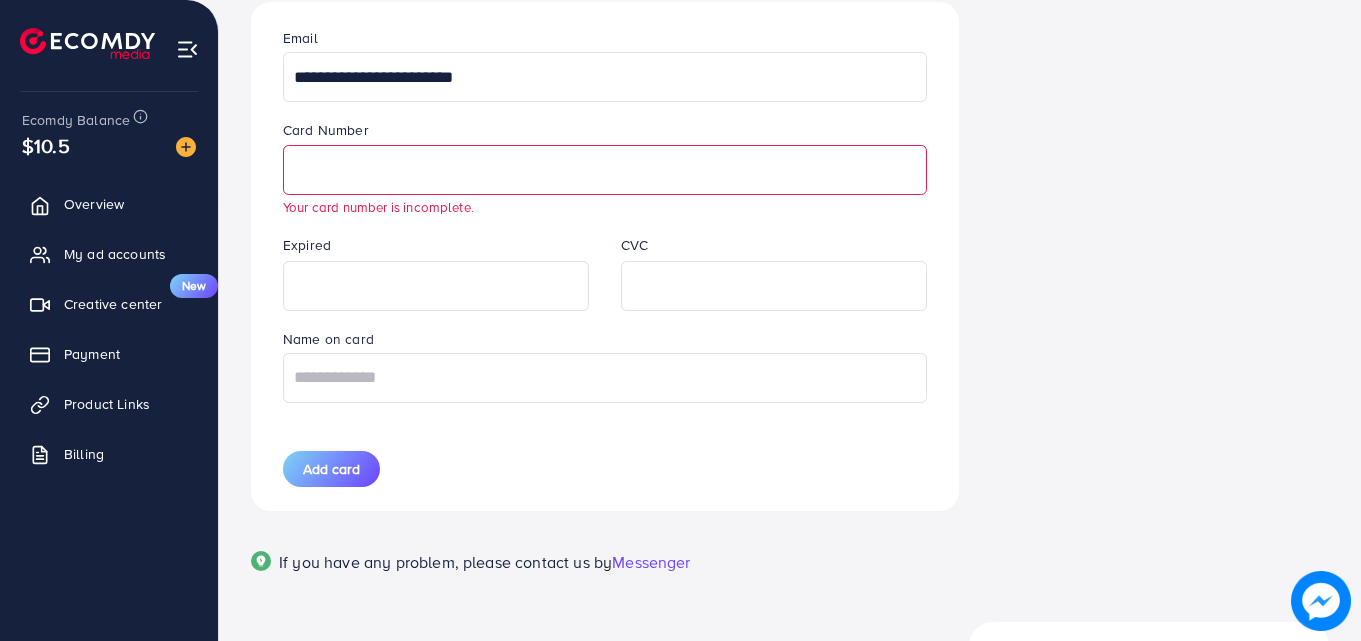 scroll, scrollTop: 450, scrollLeft: 0, axis: vertical 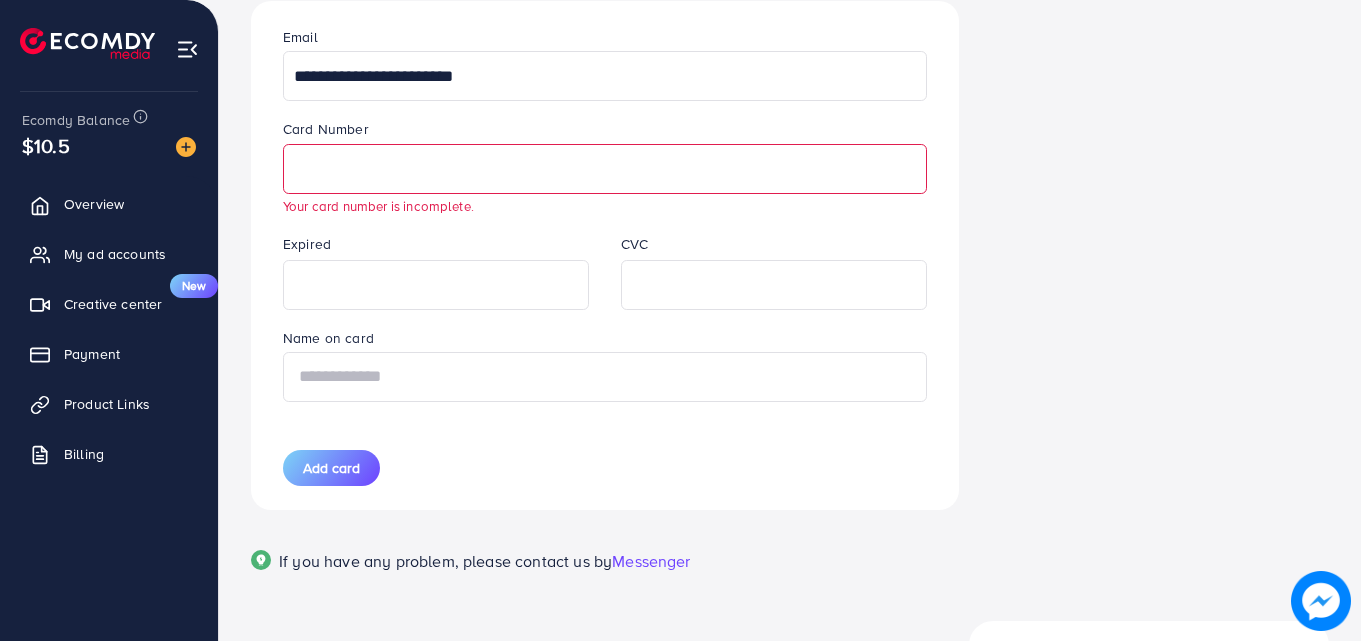 click at bounding box center (605, 377) 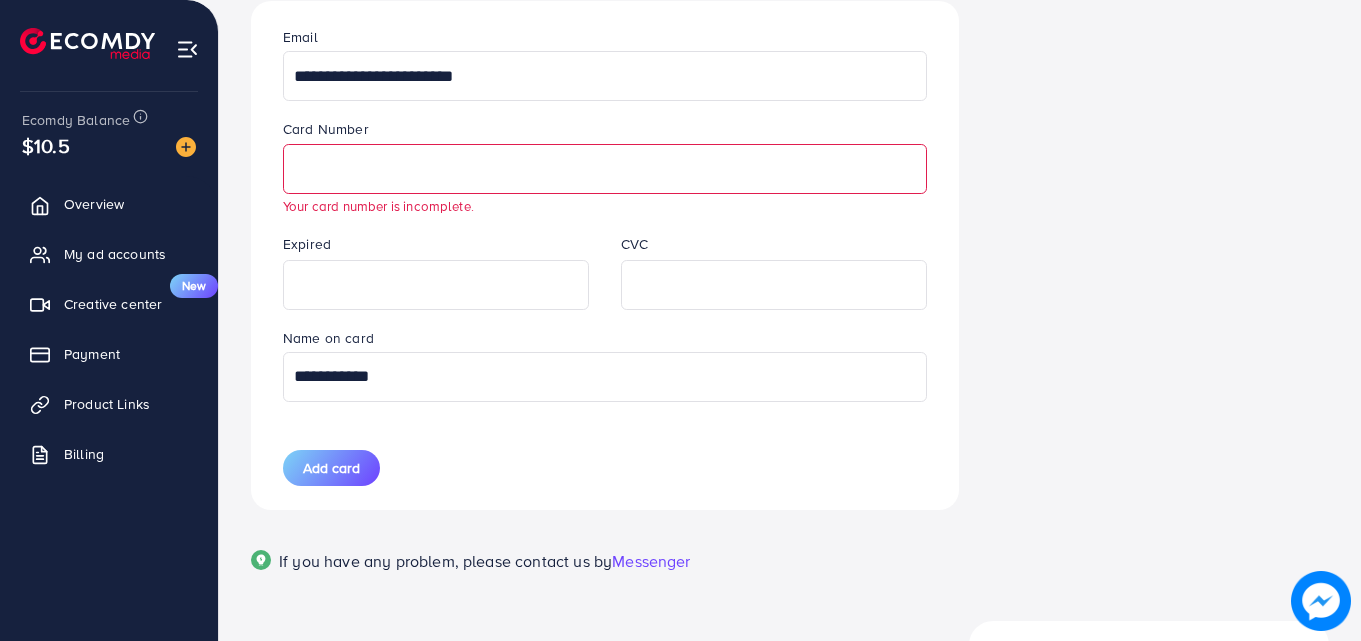 type on "**********" 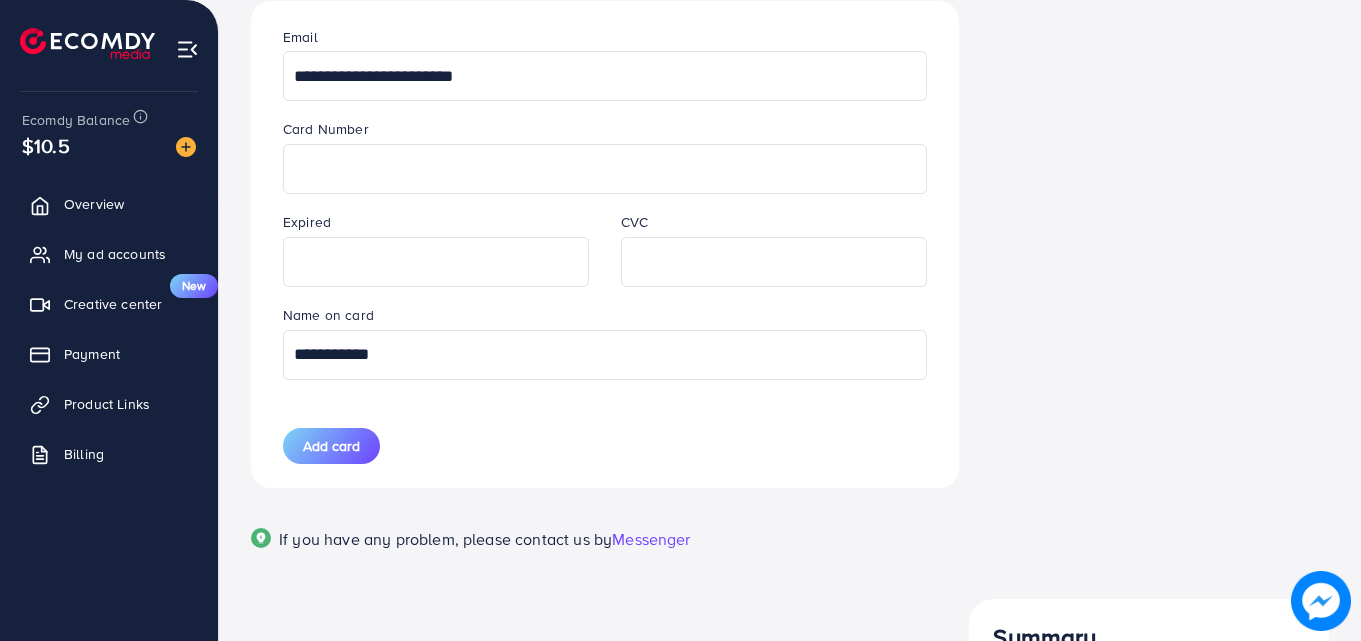 scroll, scrollTop: 440, scrollLeft: 0, axis: vertical 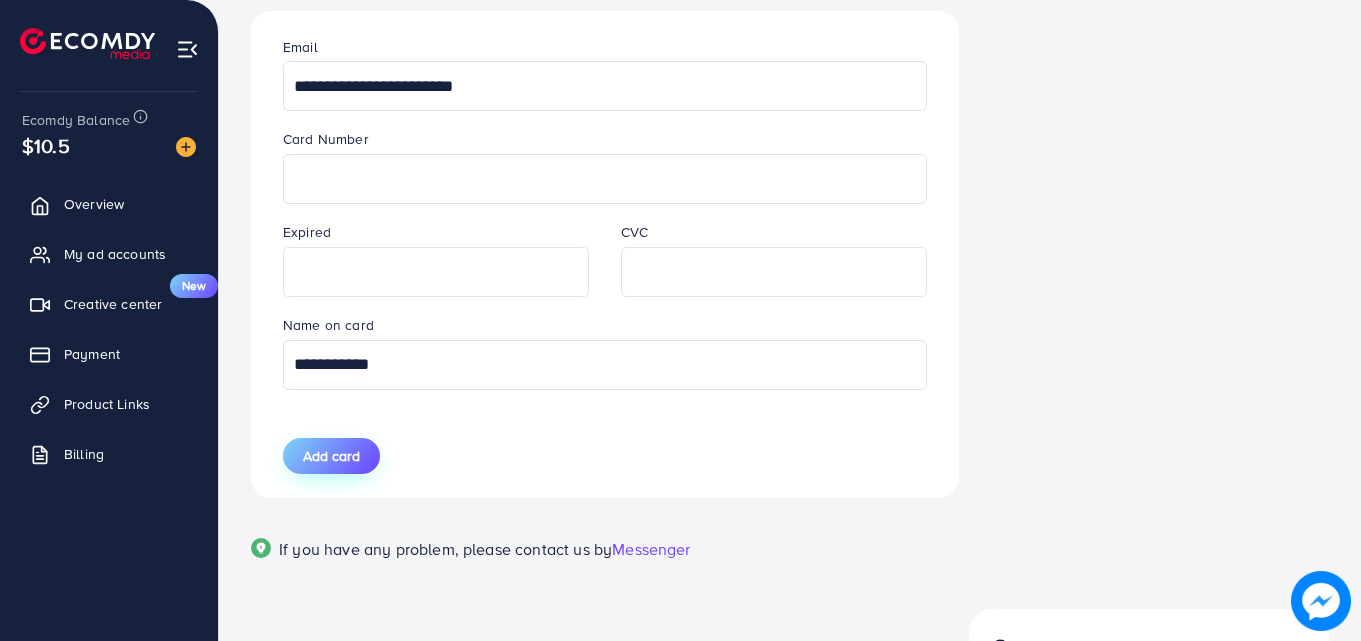 click on "Add card" at bounding box center (331, 456) 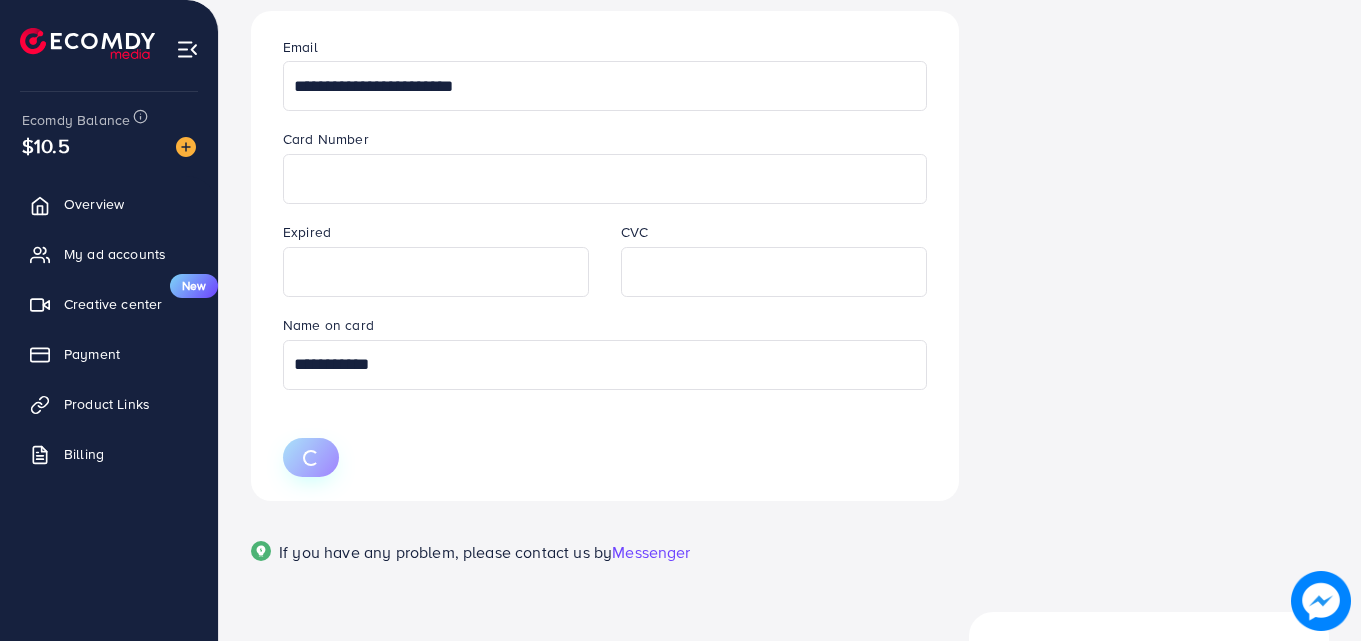 type 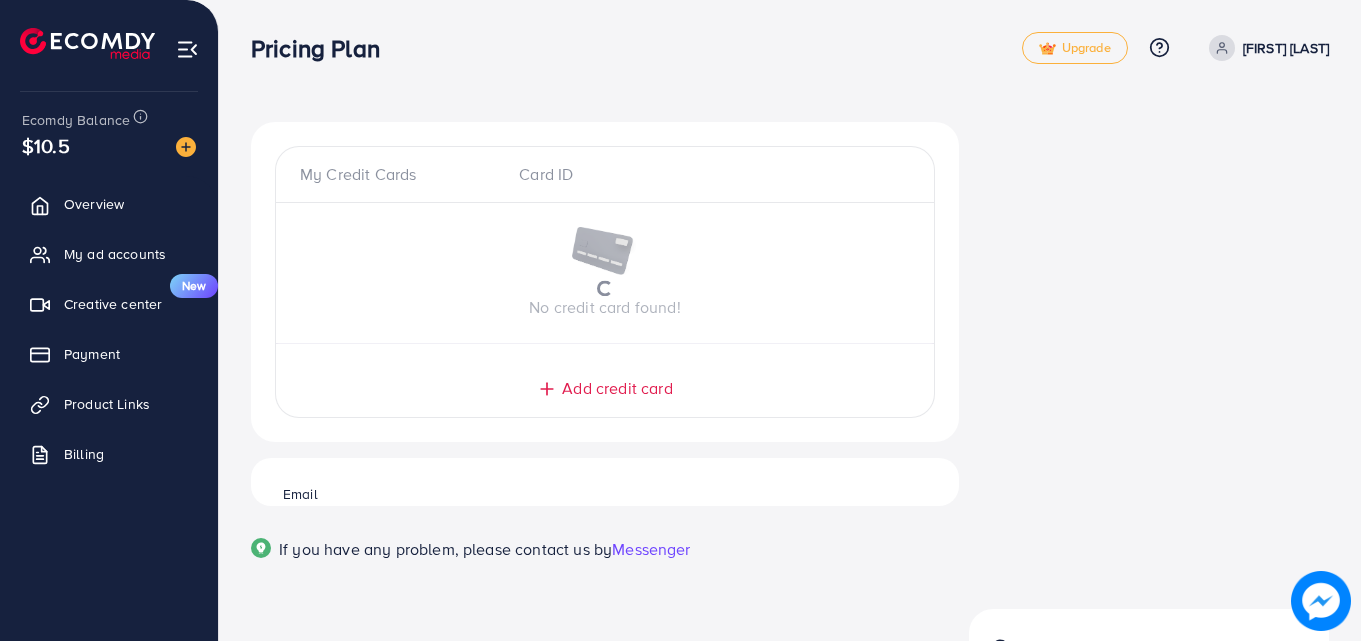 scroll, scrollTop: 0, scrollLeft: 0, axis: both 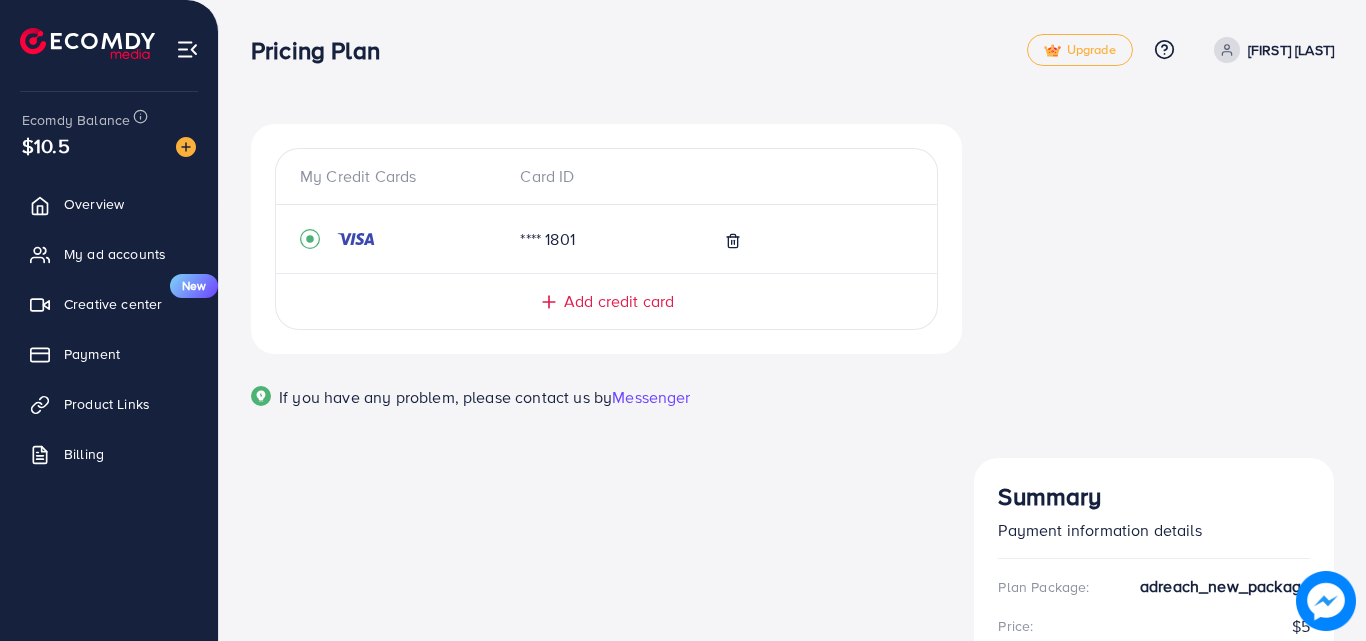 drag, startPoint x: 1365, startPoint y: 94, endPoint x: 1365, endPoint y: 191, distance: 97 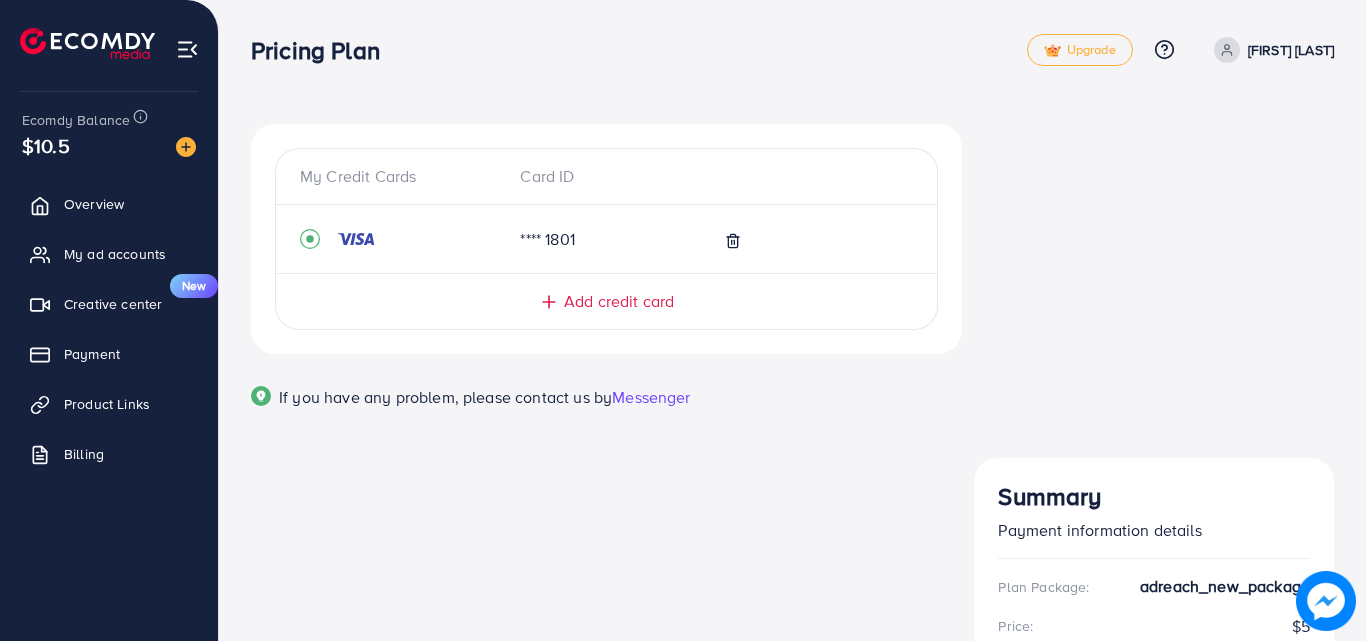 click on "My Credit Cards   Card ID   **** 1801  Add credit card  Email   Card Number   Expired   CVC   Name on card   Add card   If you have any problem, please contact us by   Messenger  Summary  Payment information details   Plan Package:   adreach_new_package   Price:   $5   Plan cycle:   Monthly   Total Amount:   $5   /  Monthly  Continue Purchase  Guaranteed  SAFE  Checkout" at bounding box center (792, 461) 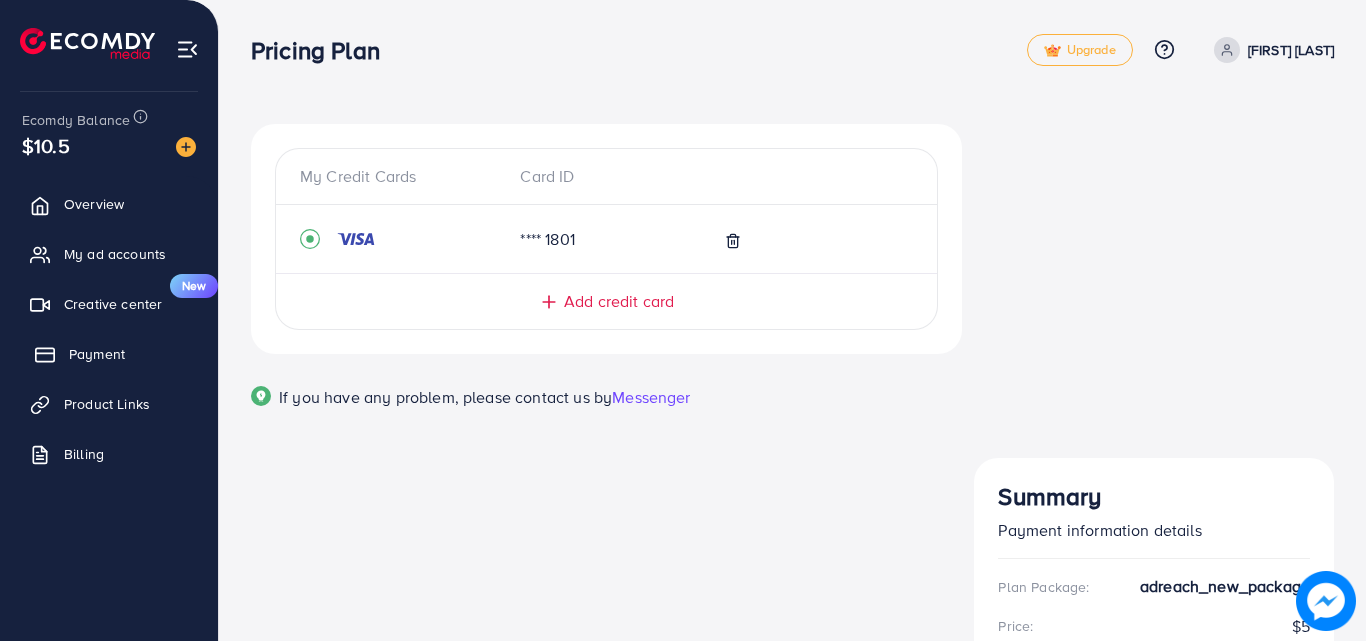click on "Payment" at bounding box center [109, 354] 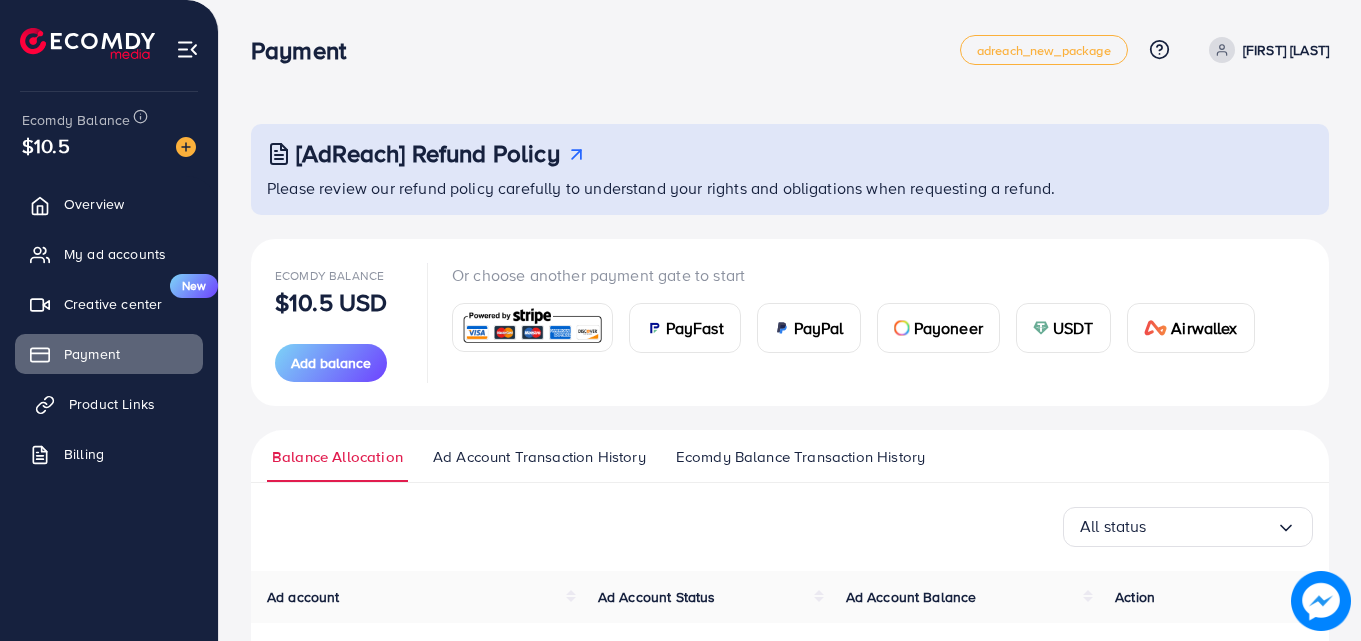 click 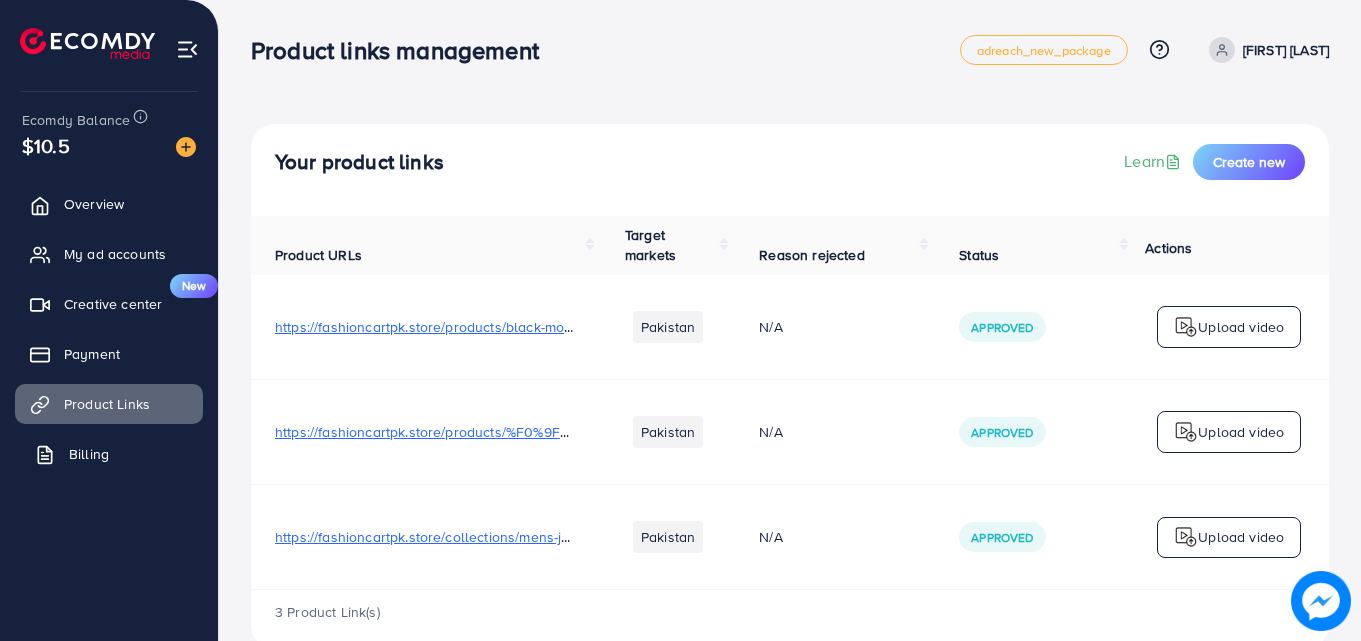 click on "Billing" at bounding box center (109, 454) 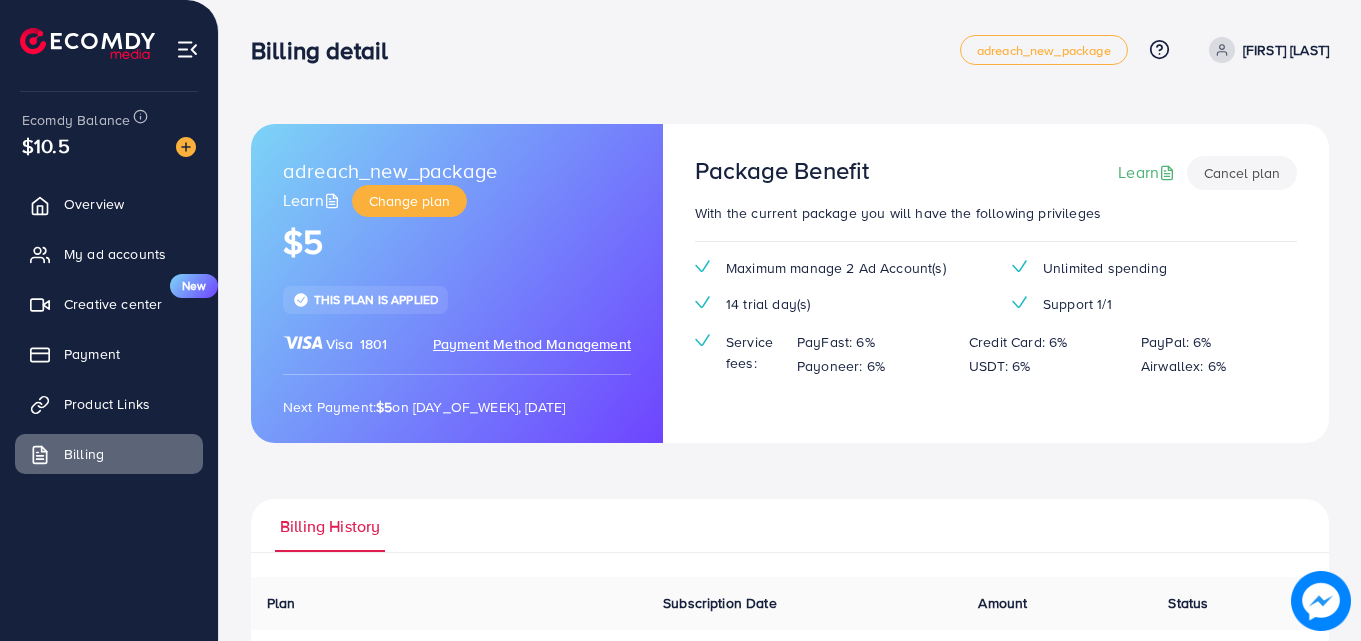 click on "Overview My ad accounts Creative center  New  Payment Product Links Billing" at bounding box center (109, 335) 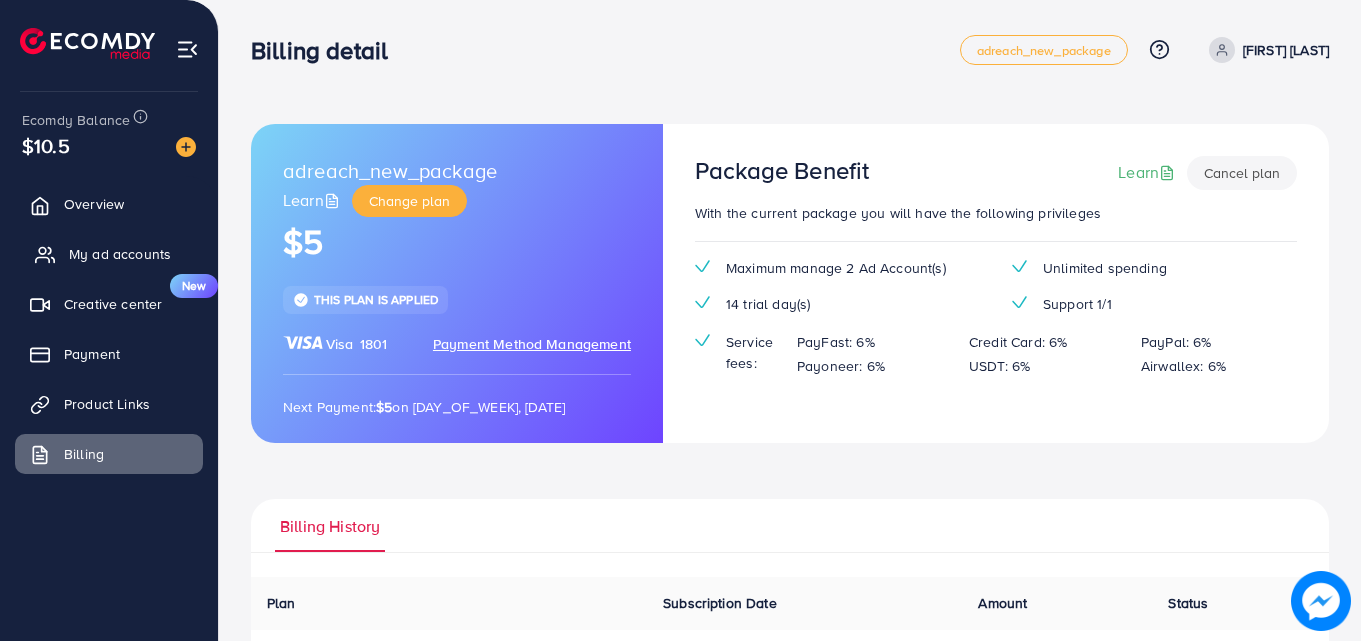 click on "My ad accounts" at bounding box center (109, 254) 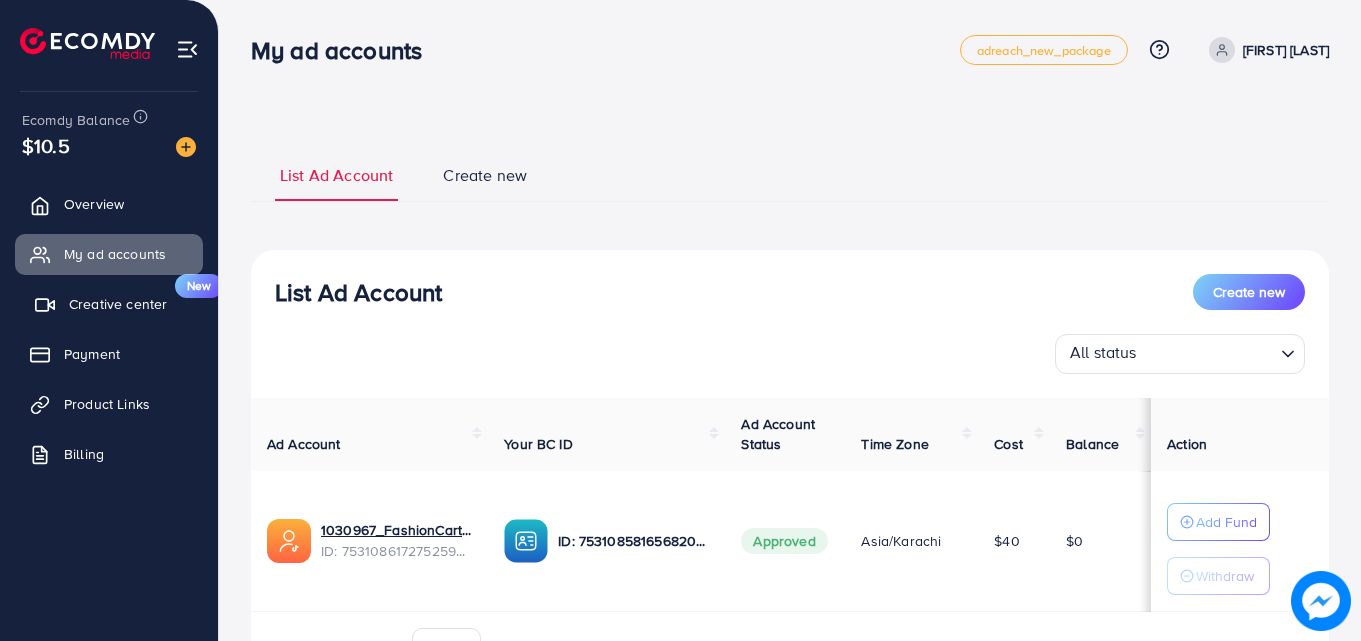click on "Creative center  New" at bounding box center [109, 304] 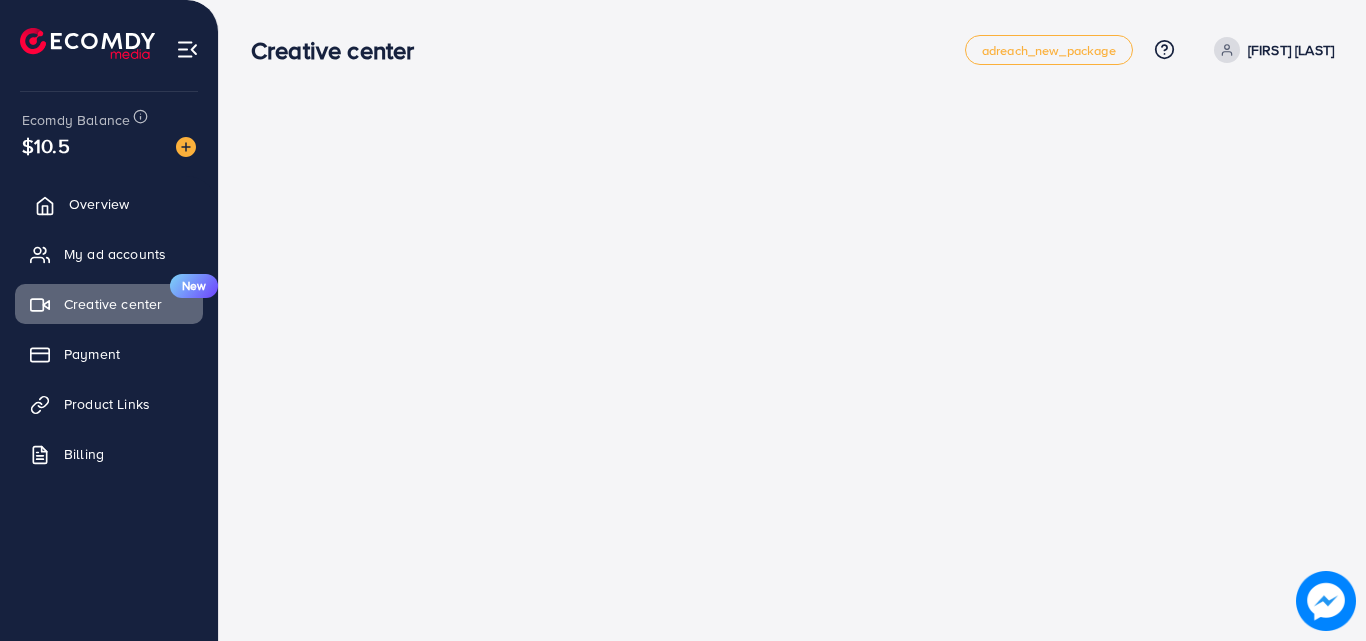 click on "Overview" at bounding box center (109, 204) 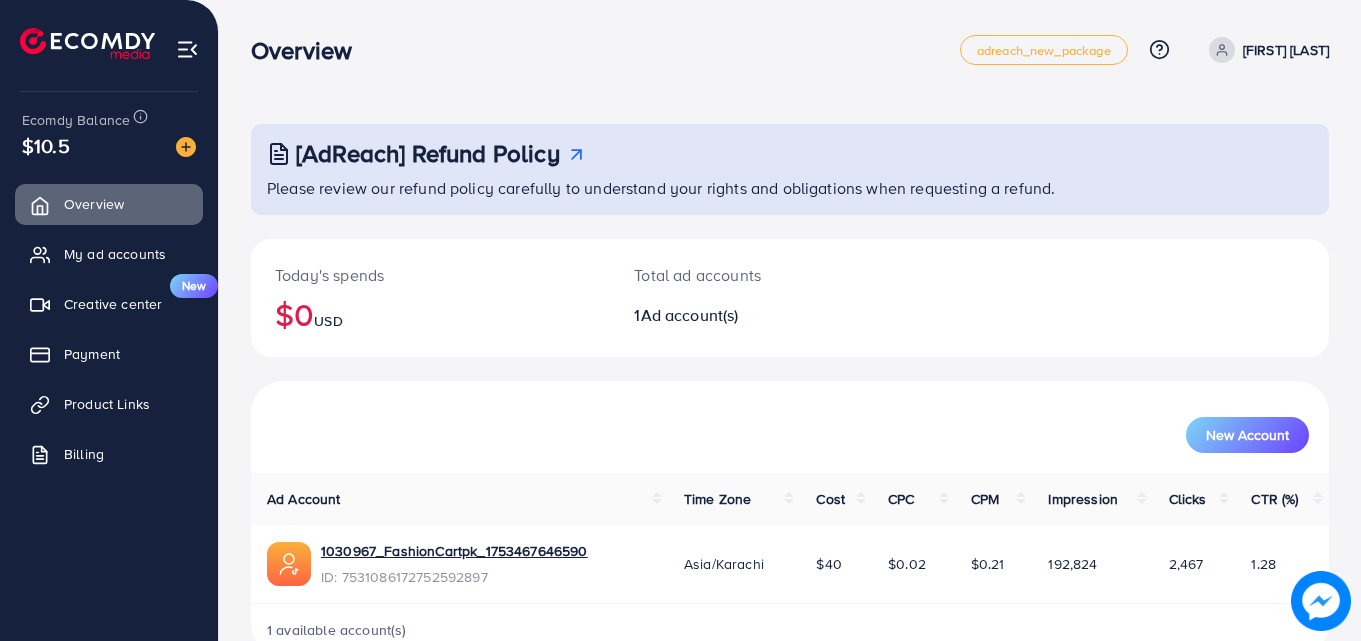click on "[AdReach] Refund Policy   Please review our refund policy carefully to understand your rights and obligations when requesting a refund.   Today's spends   $0  USD  Total ad accounts   1  Ad account(s)  New Account                Ad Account Time Zone Cost CPC CPM Impression Clicks CTR (%)            1030967_FashionCartpk_1753467646590  ID: 7531086172752592897  Asia/Karachi   $40   $0.02   $0.21   192,824   2,467   1.28          1 available account(s)" at bounding box center (790, 344) 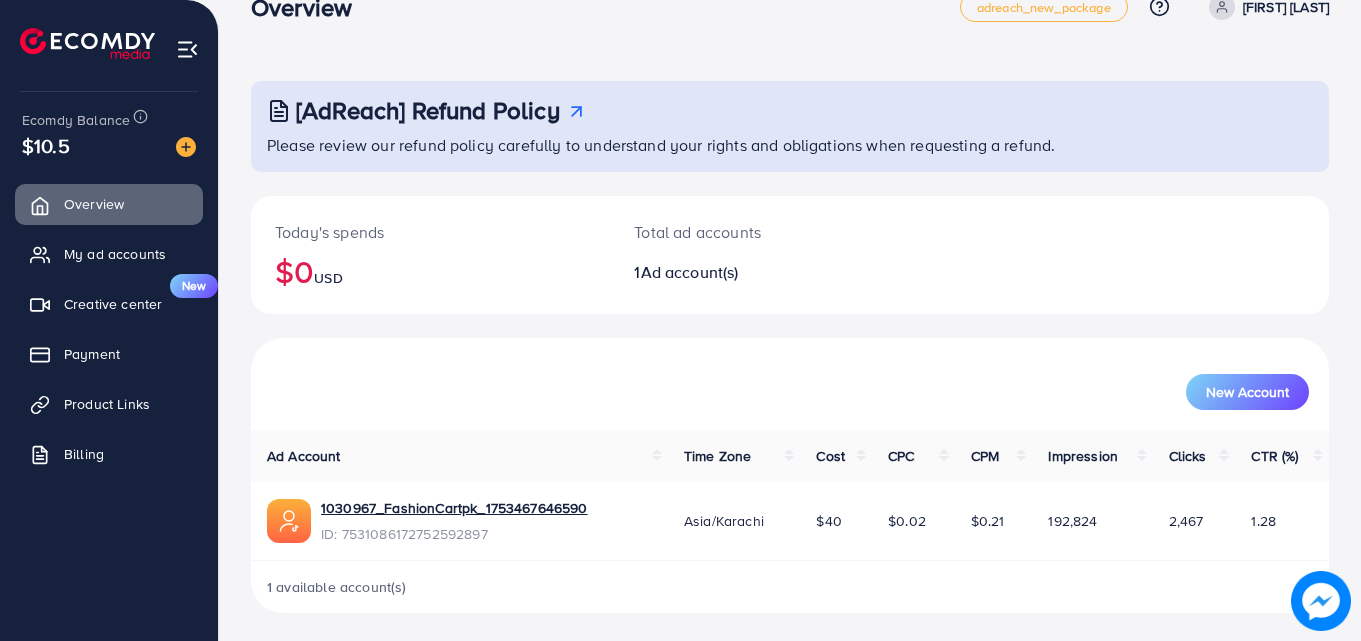 scroll, scrollTop: 47, scrollLeft: 0, axis: vertical 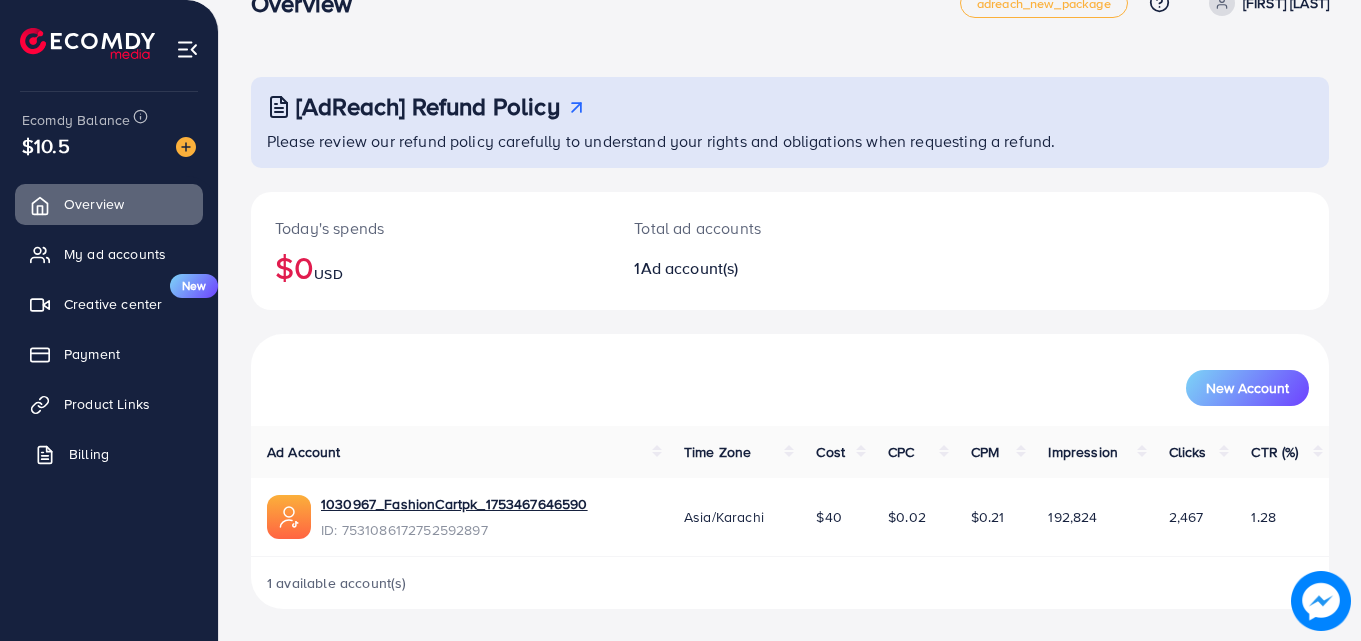 click on "Billing" at bounding box center (109, 454) 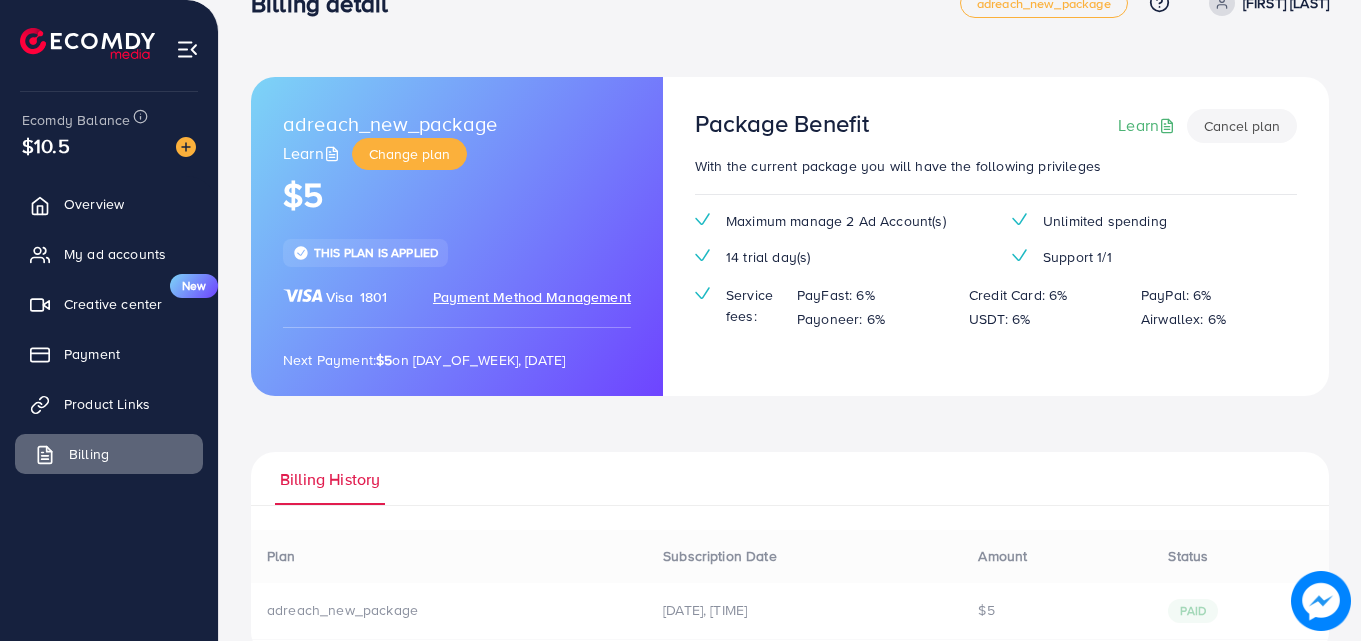 scroll, scrollTop: 0, scrollLeft: 0, axis: both 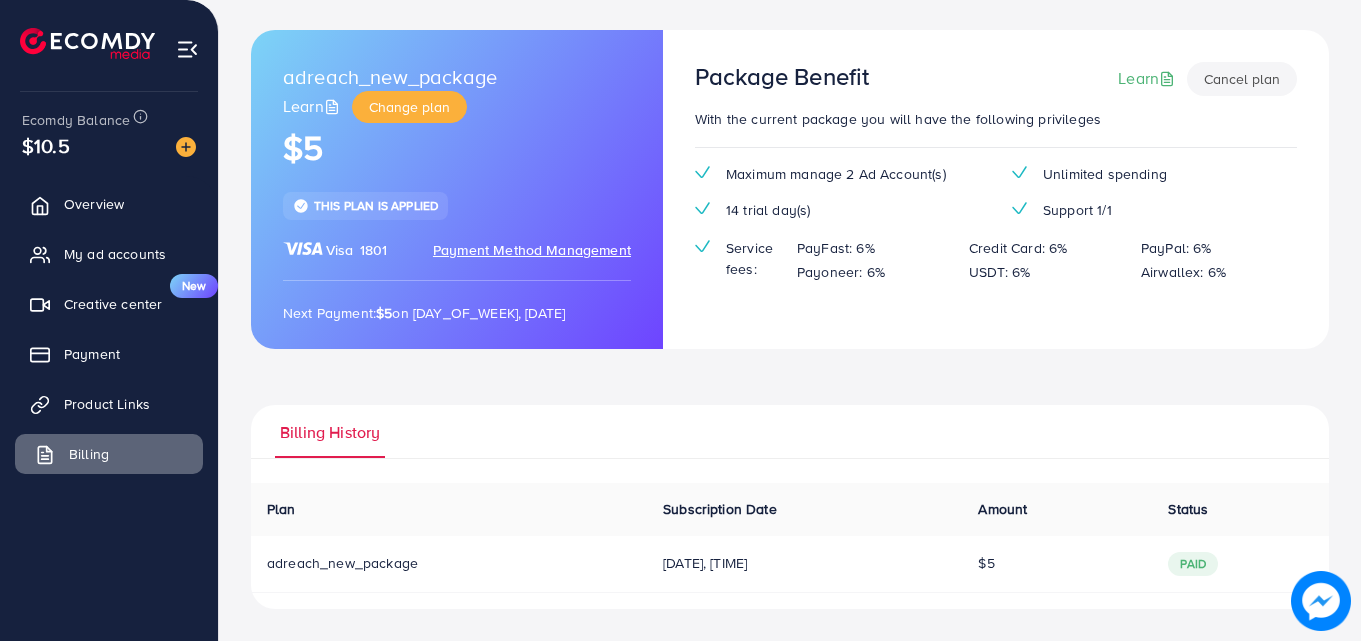click on "Billing" at bounding box center (109, 454) 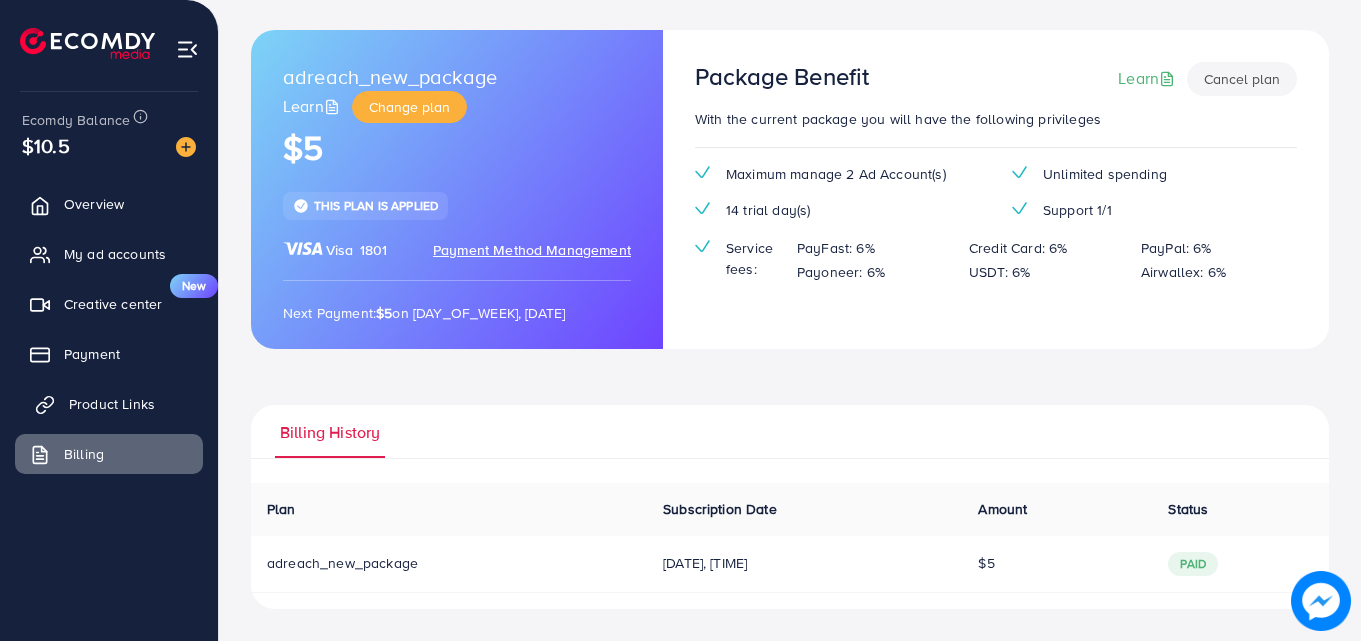 click on "Product Links" at bounding box center (109, 404) 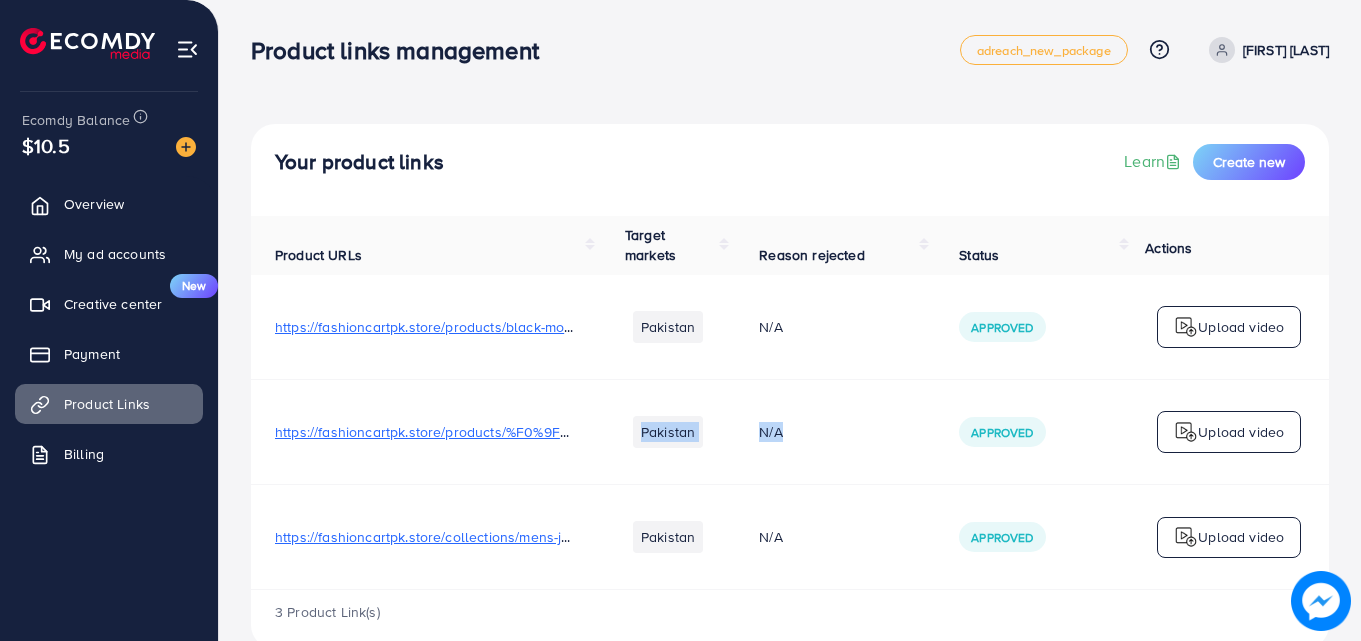 drag, startPoint x: 881, startPoint y: 442, endPoint x: 600, endPoint y: 472, distance: 282.5969 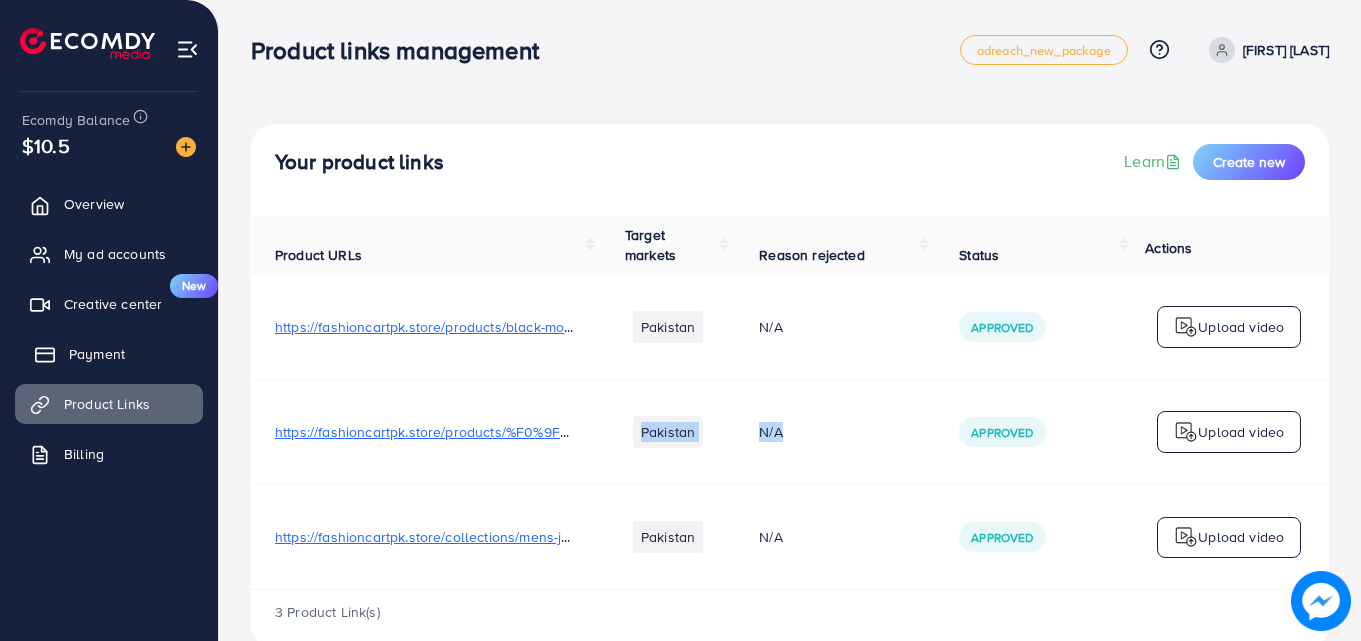 click on "Payment" at bounding box center (109, 354) 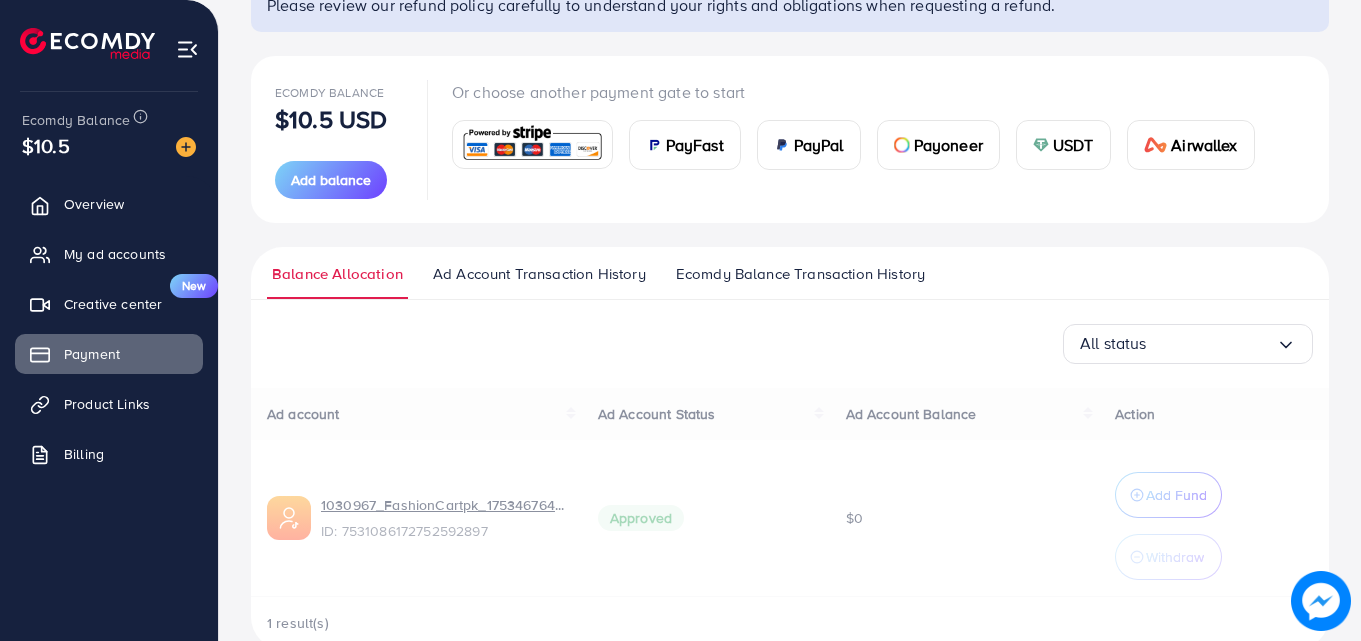 scroll, scrollTop: 185, scrollLeft: 0, axis: vertical 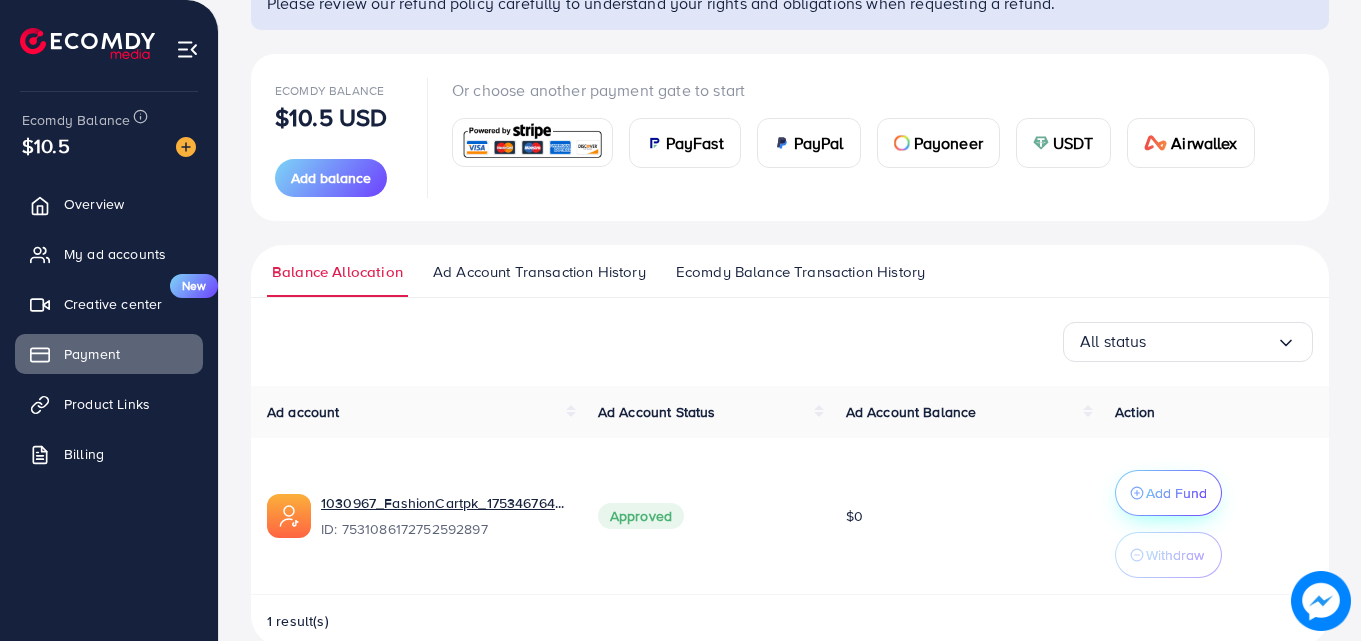 click on "Add Fund" at bounding box center (1176, 493) 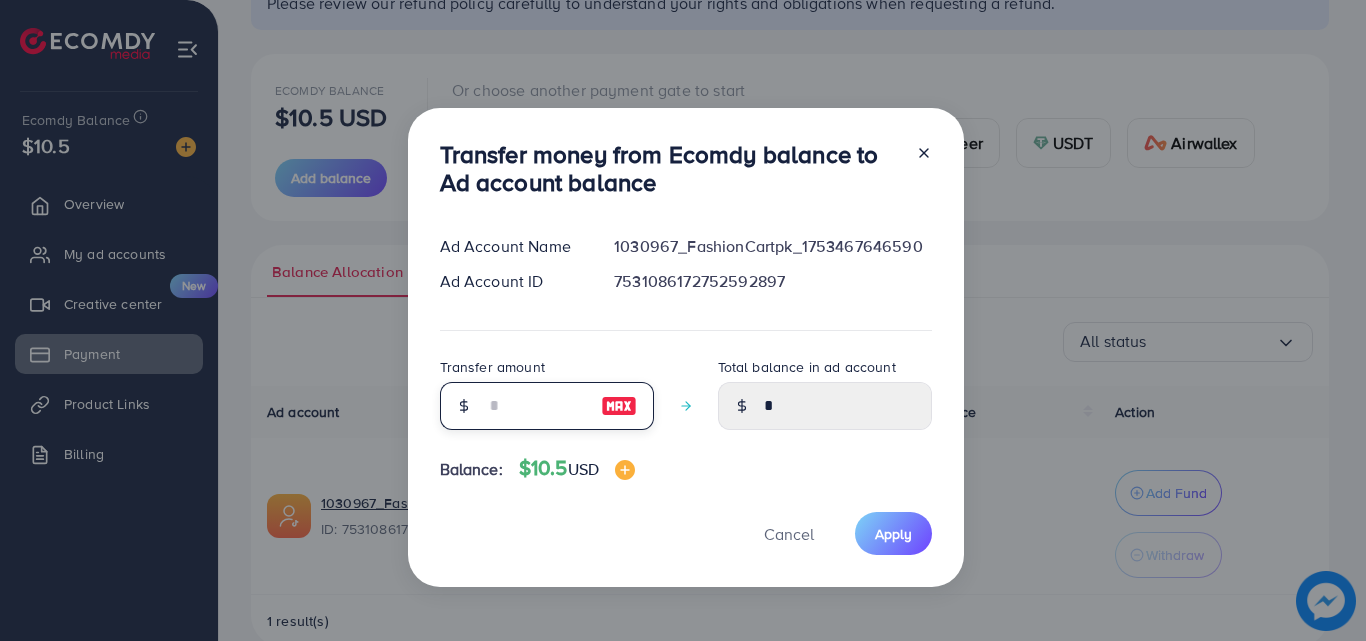 click at bounding box center (536, 406) 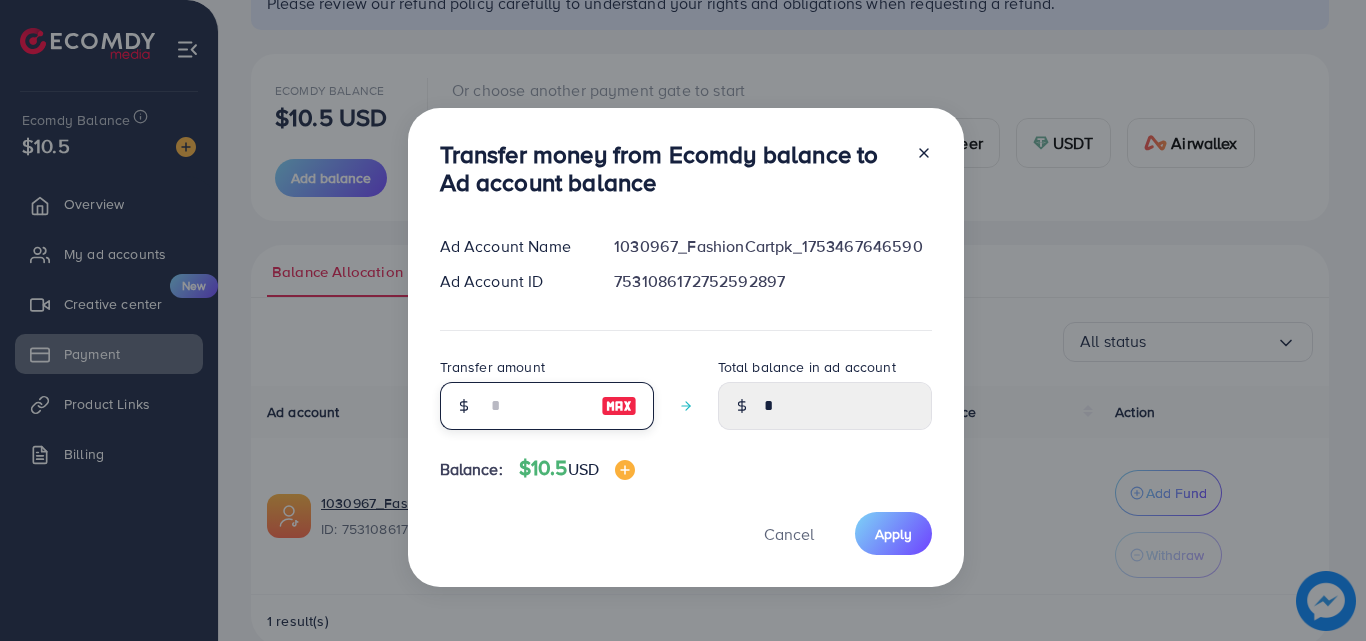 type on "*" 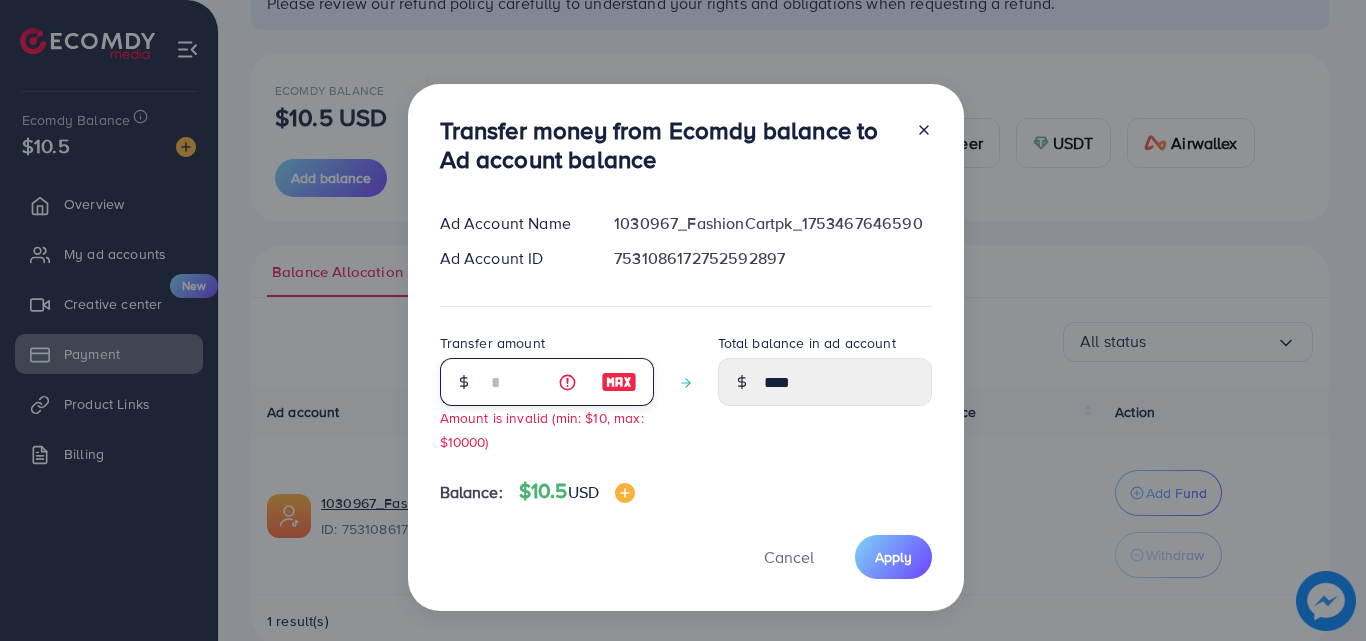 type on "**" 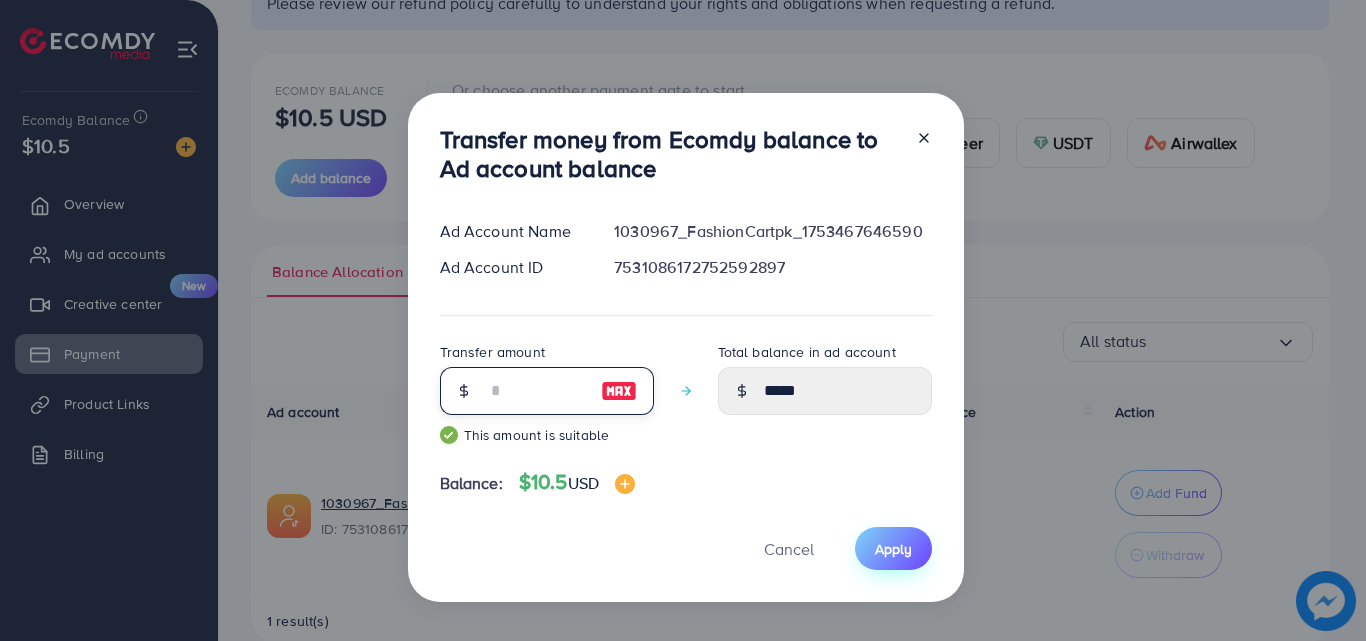type on "**" 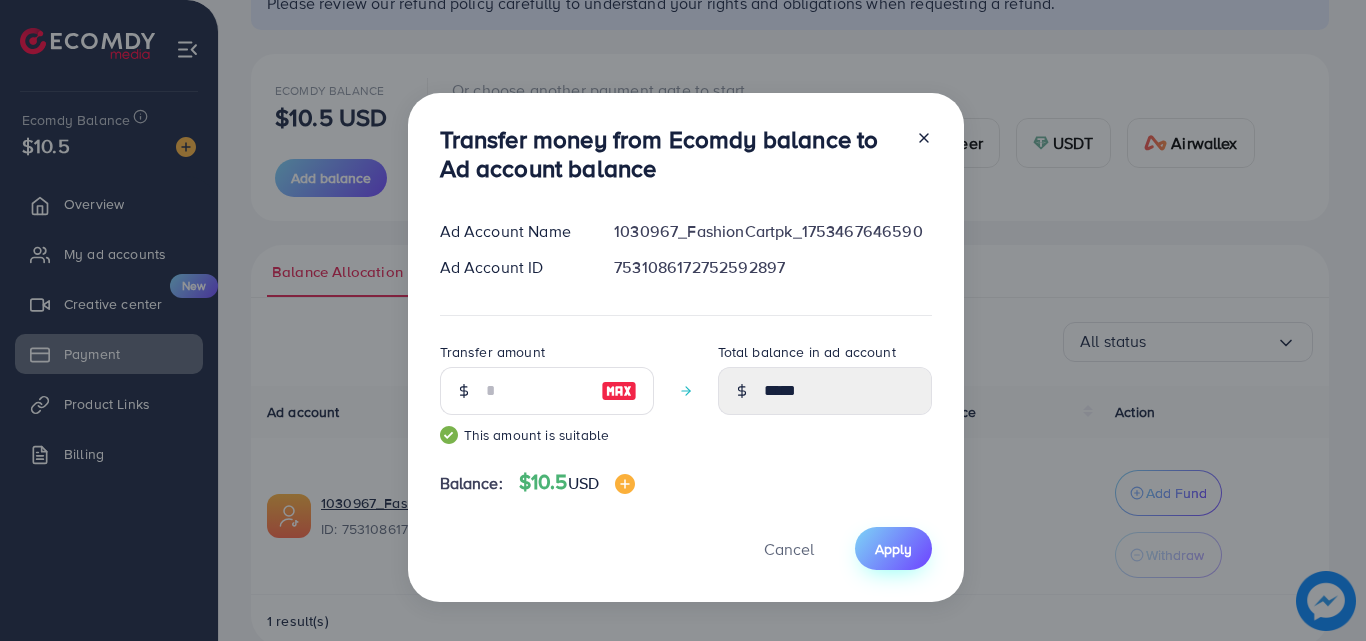 click on "Apply" at bounding box center [893, 549] 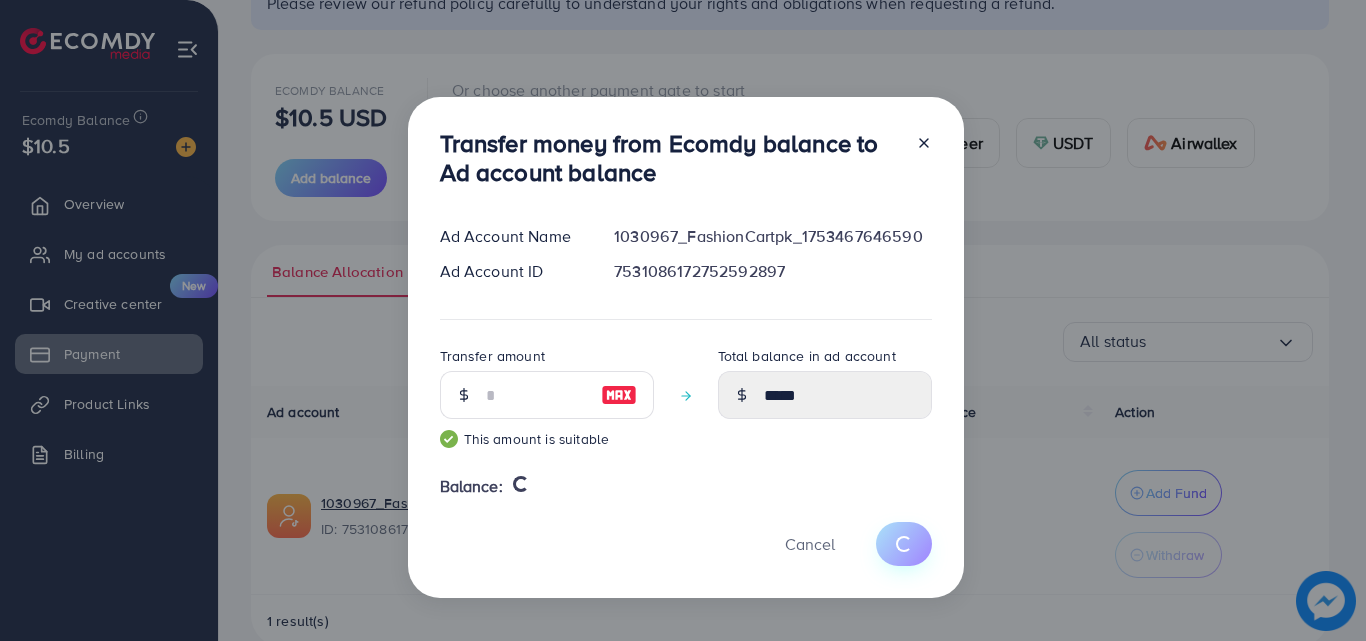 type 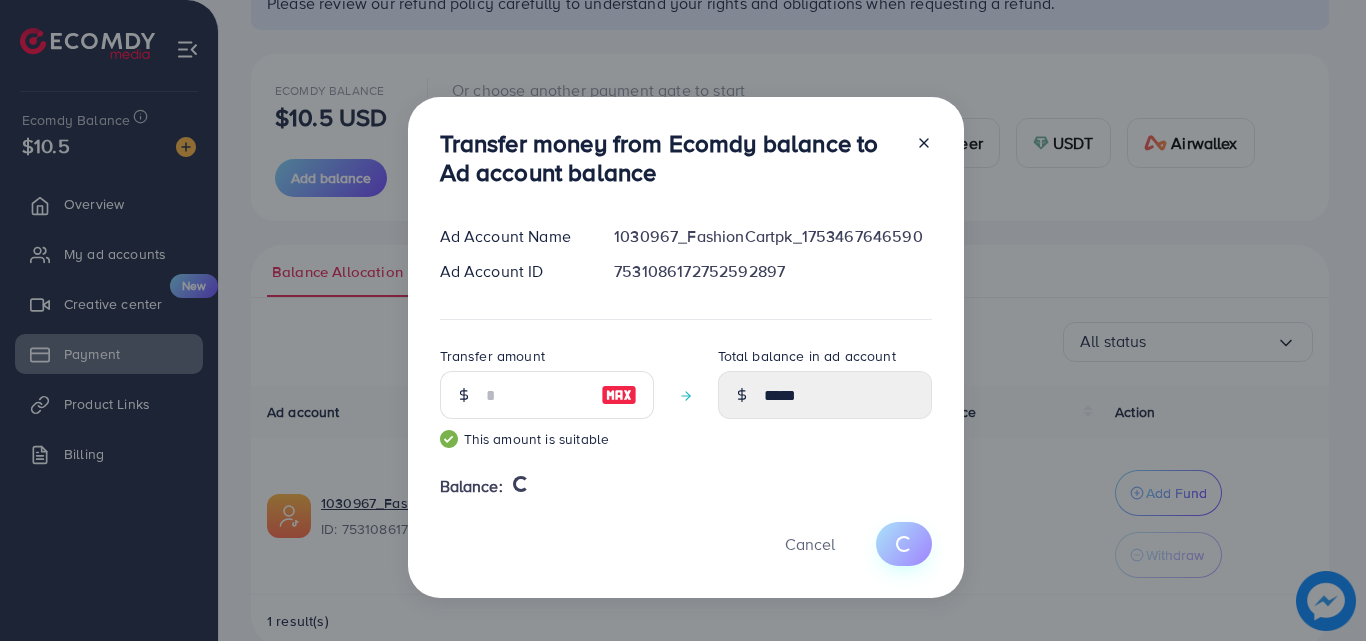 type on "*" 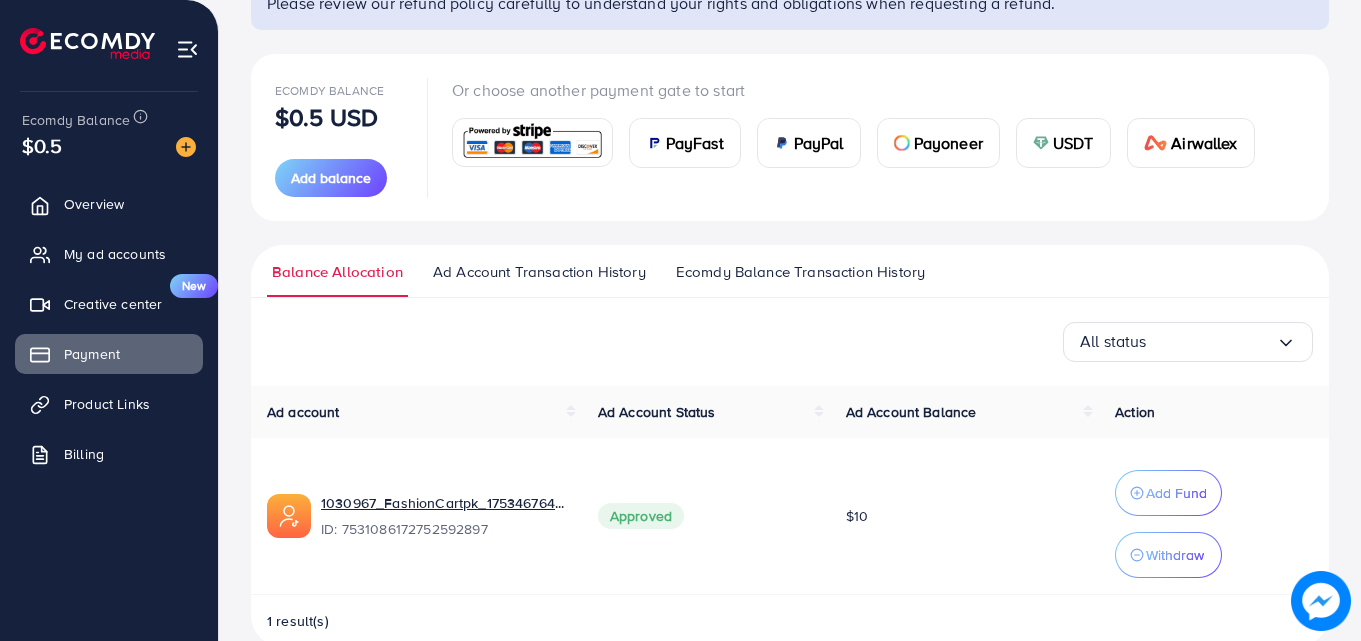 scroll, scrollTop: 0, scrollLeft: 0, axis: both 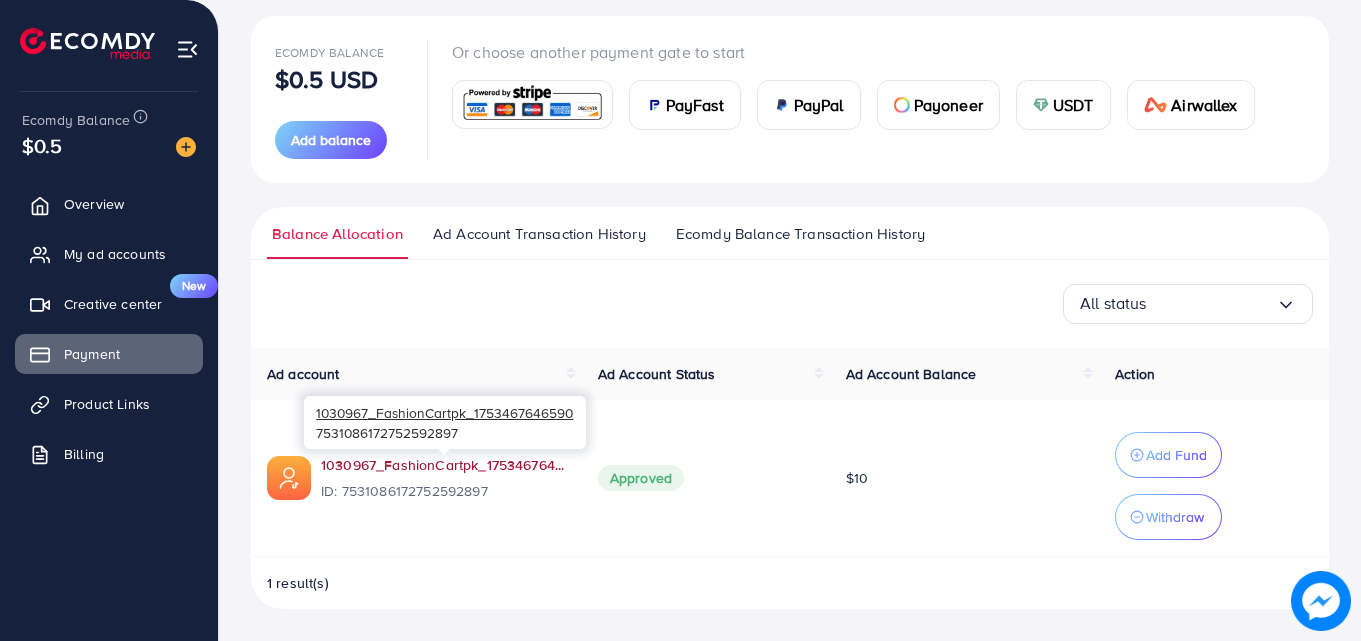 click on "1030967_FashionCartpk_1753467646590" at bounding box center (443, 465) 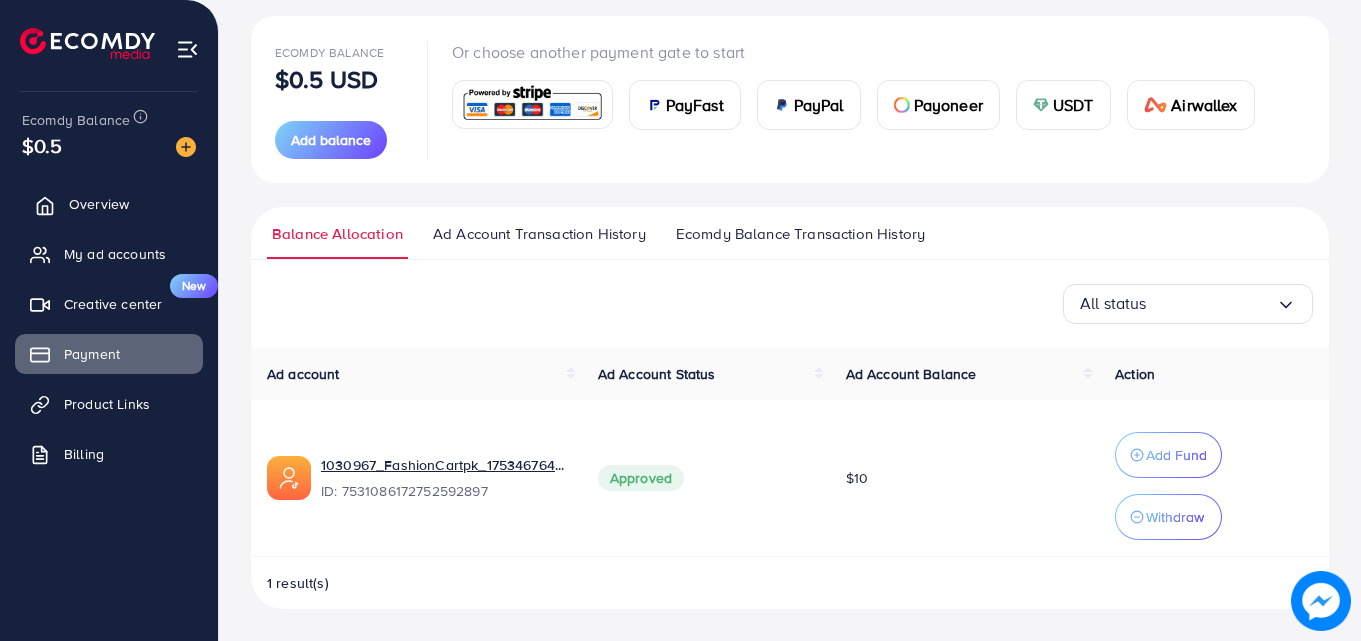 click 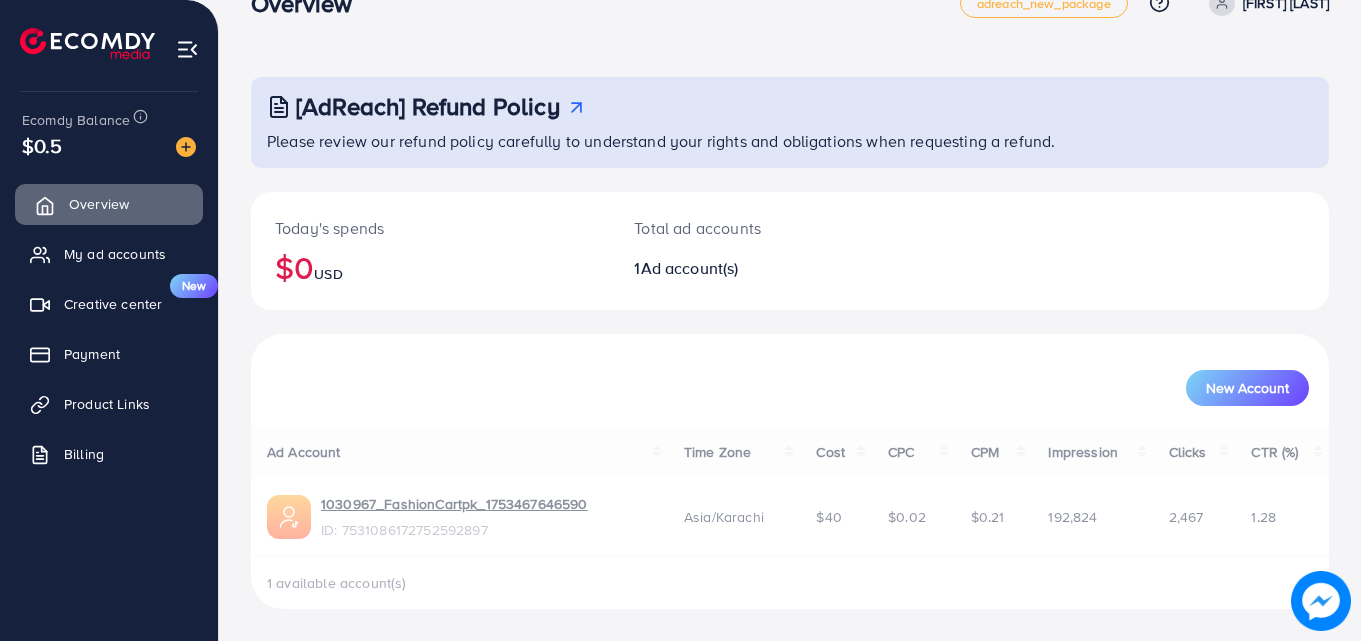 scroll, scrollTop: 0, scrollLeft: 0, axis: both 